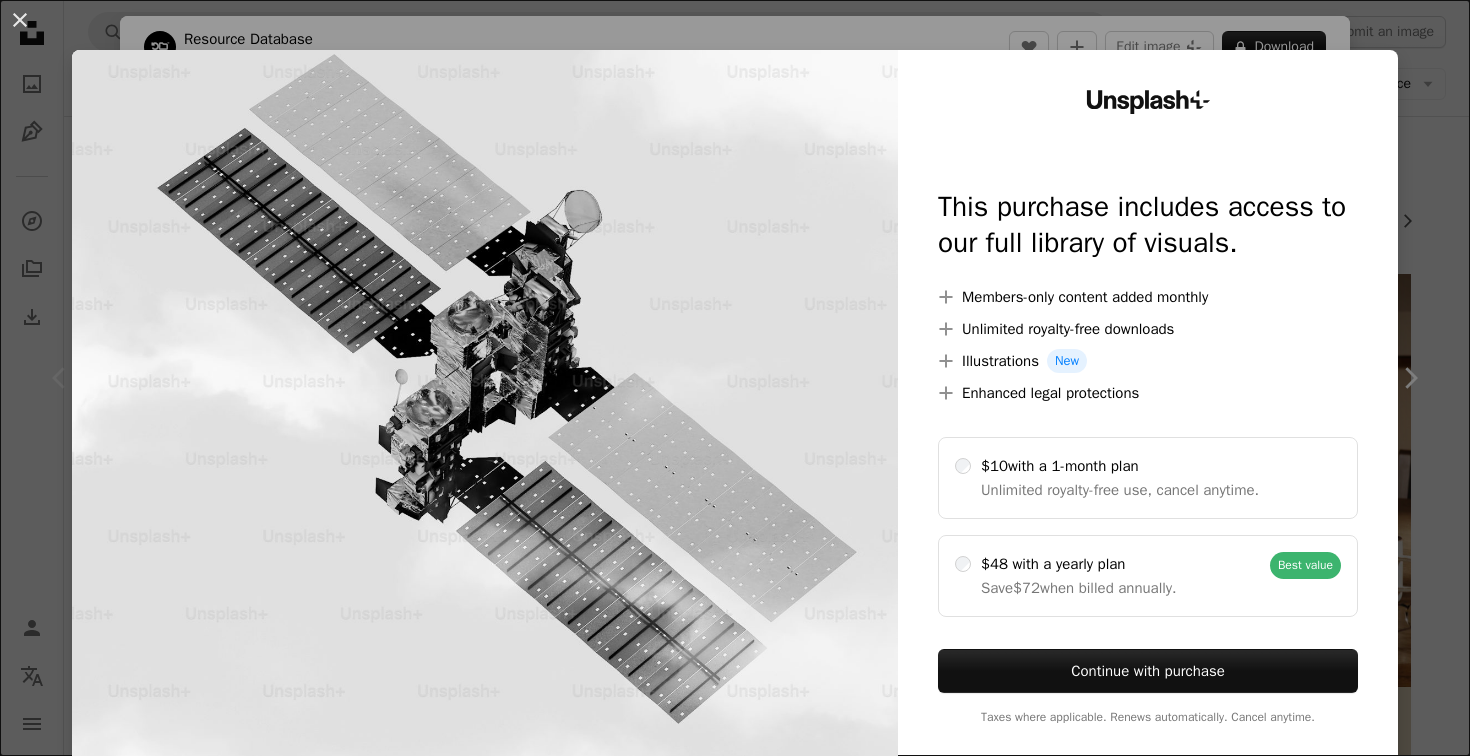 scroll, scrollTop: 0, scrollLeft: 0, axis: both 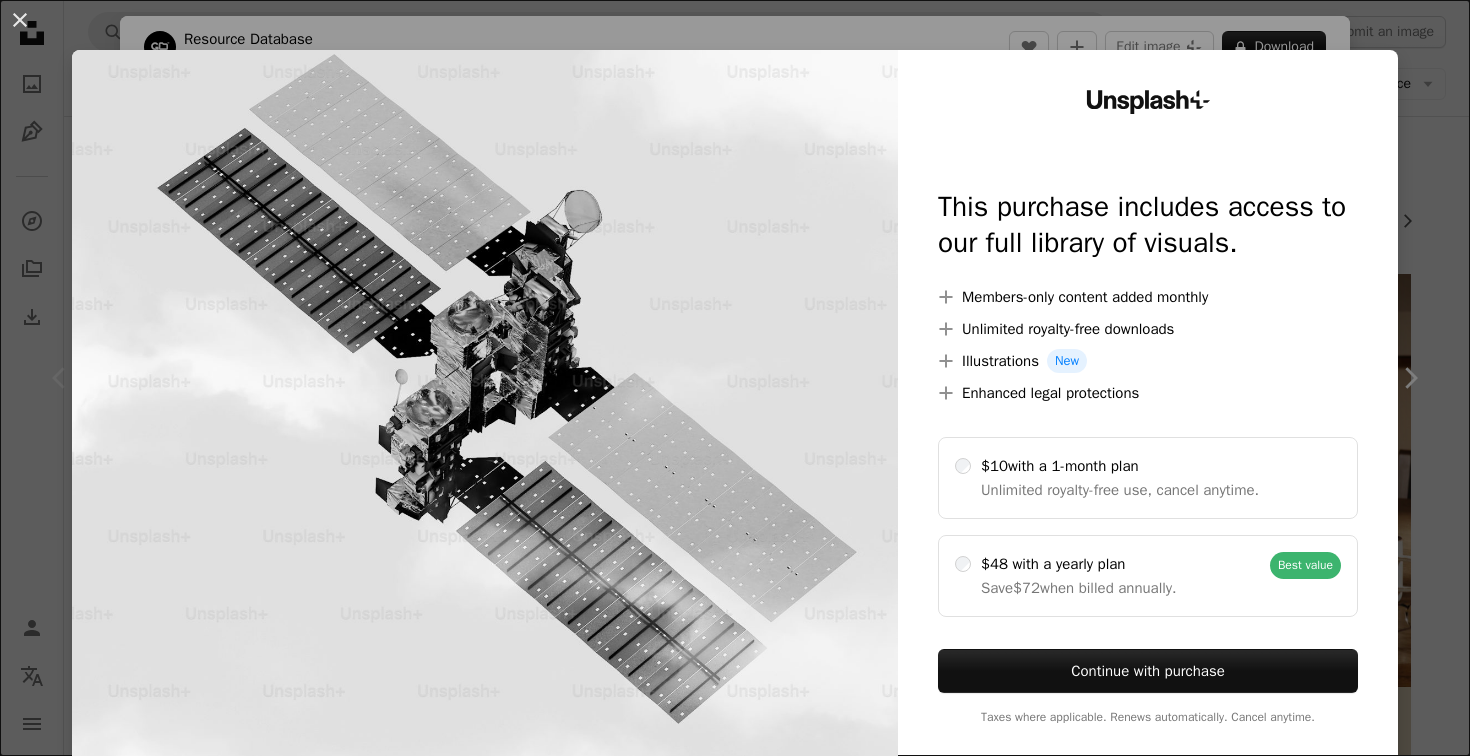 click on "An X shape Unsplash+ This purchase includes access to our full library of visuals. A plus sign Members-only content added monthly A plus sign Unlimited royalty-free downloads A plus sign Illustrations  New A plus sign Enhanced legal protections $10  with a 1-month plan Unlimited royalty-free use, cancel anytime. $48   with a yearly plan Save  $72  when billed annually. Best value Continue with purchase Taxes where applicable. Renews automatically. Cancel anytime." at bounding box center [735, 378] 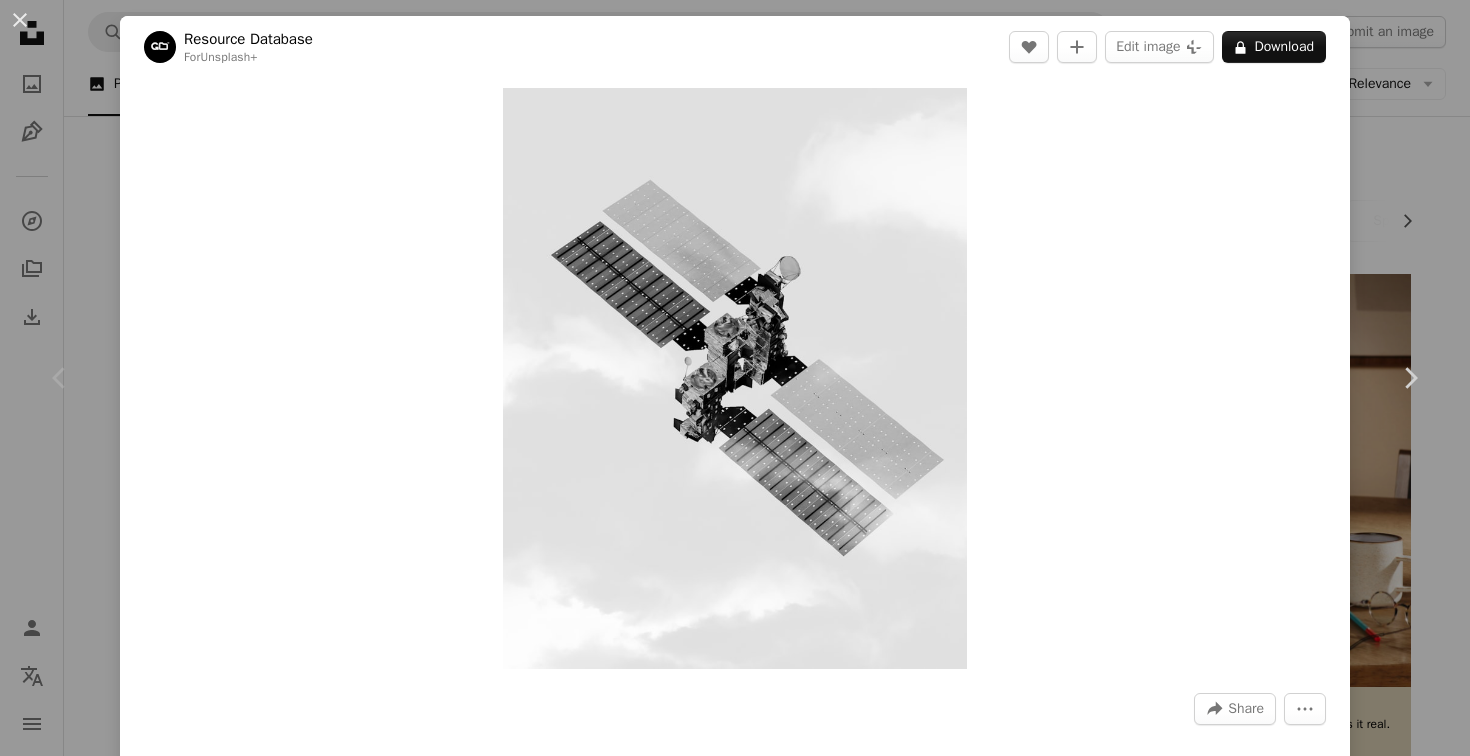 click on "[FIRST] [LAST]" at bounding box center [735, 378] 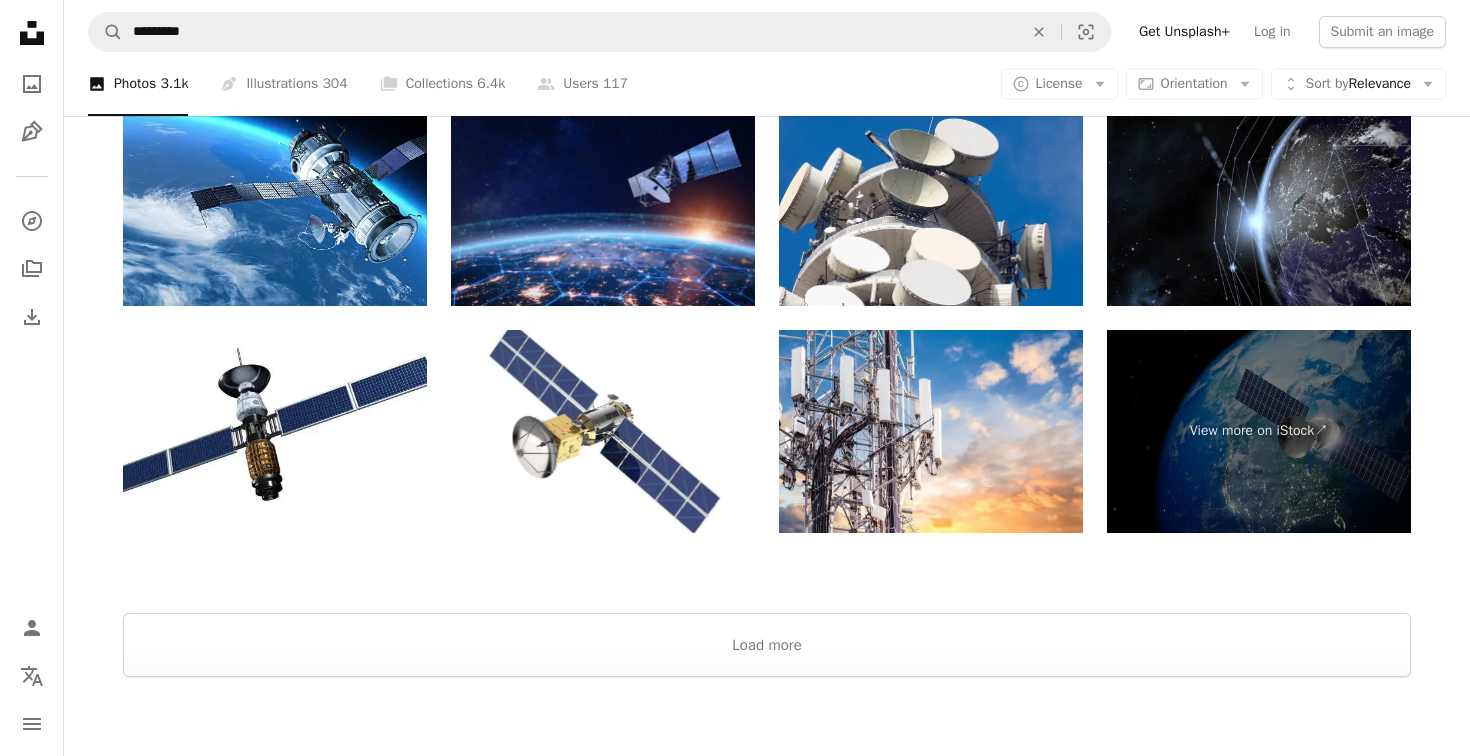 scroll, scrollTop: 3597, scrollLeft: 0, axis: vertical 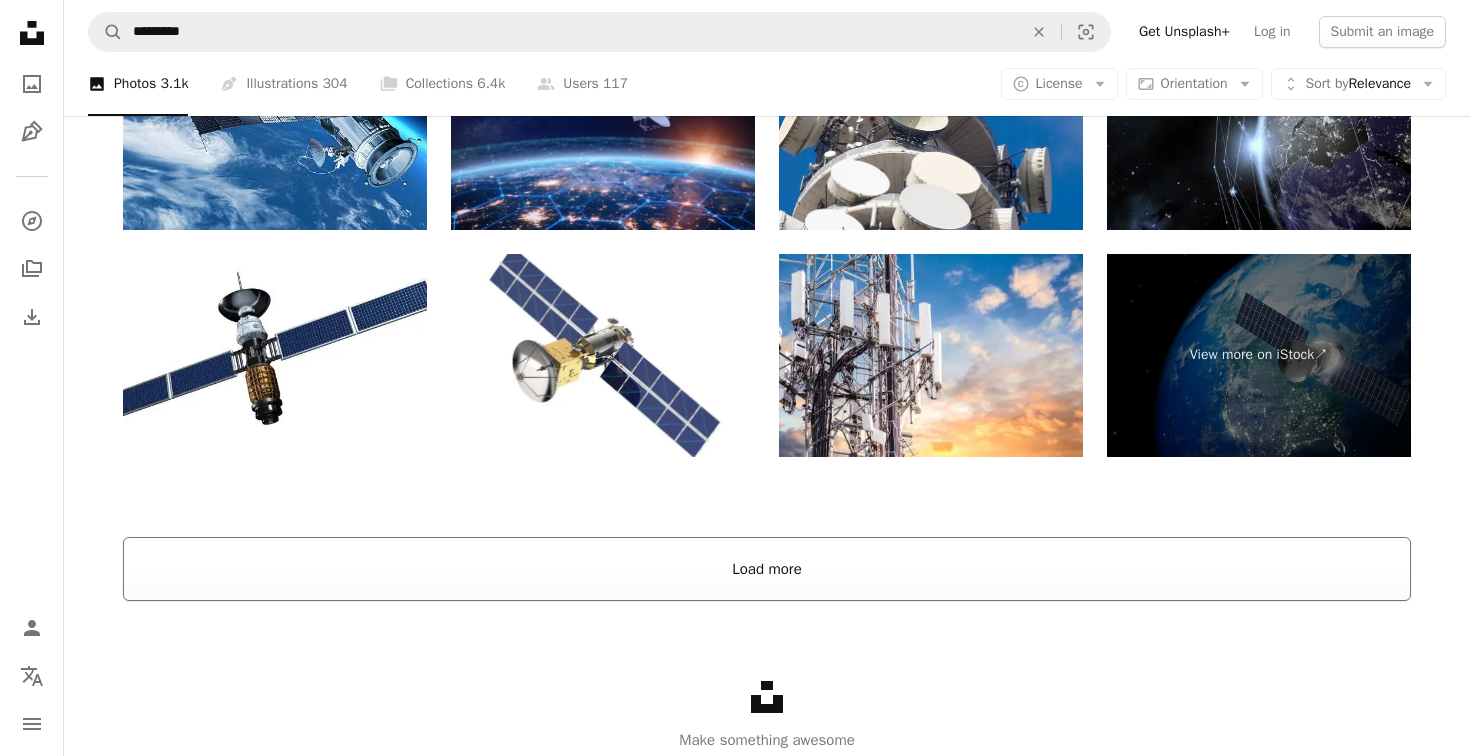 click on "Load more" at bounding box center [767, 569] 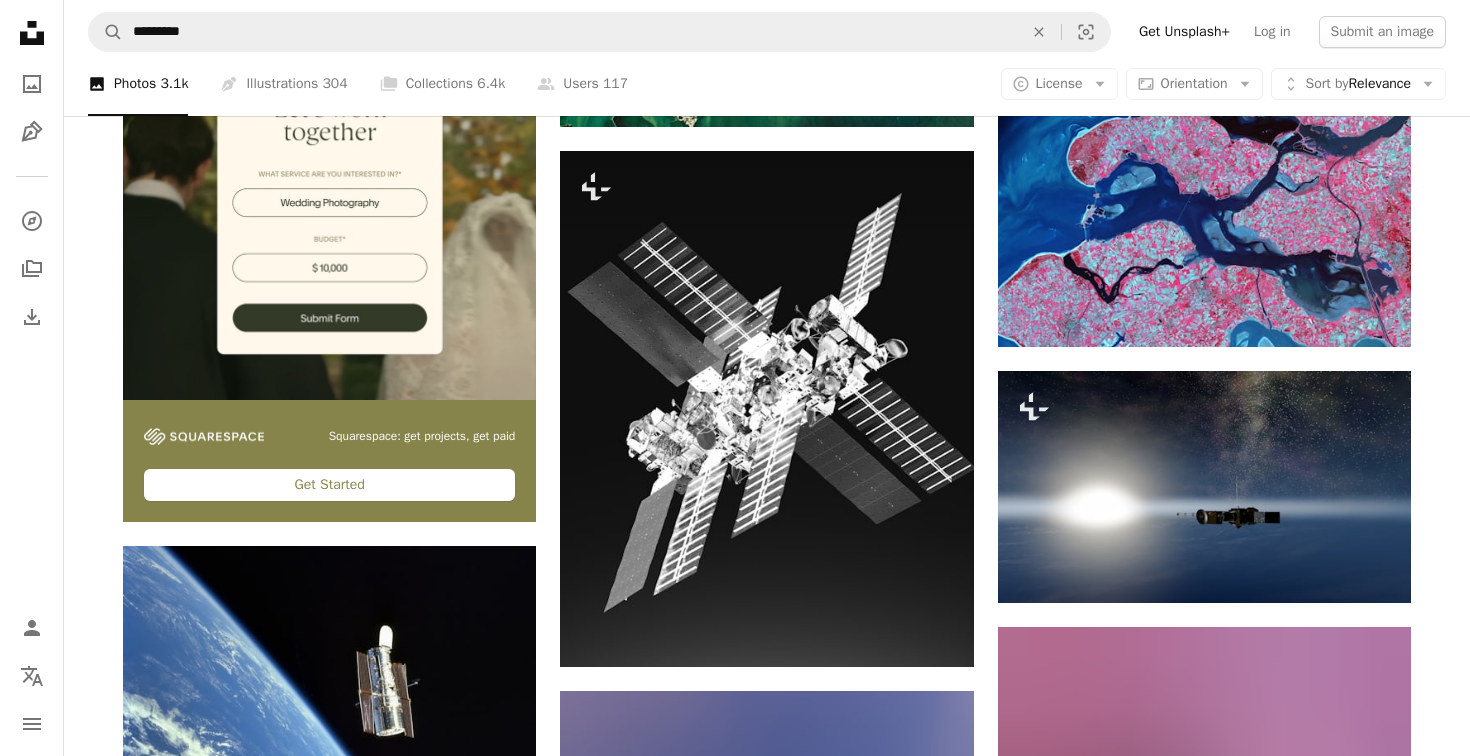 scroll, scrollTop: 3960, scrollLeft: 0, axis: vertical 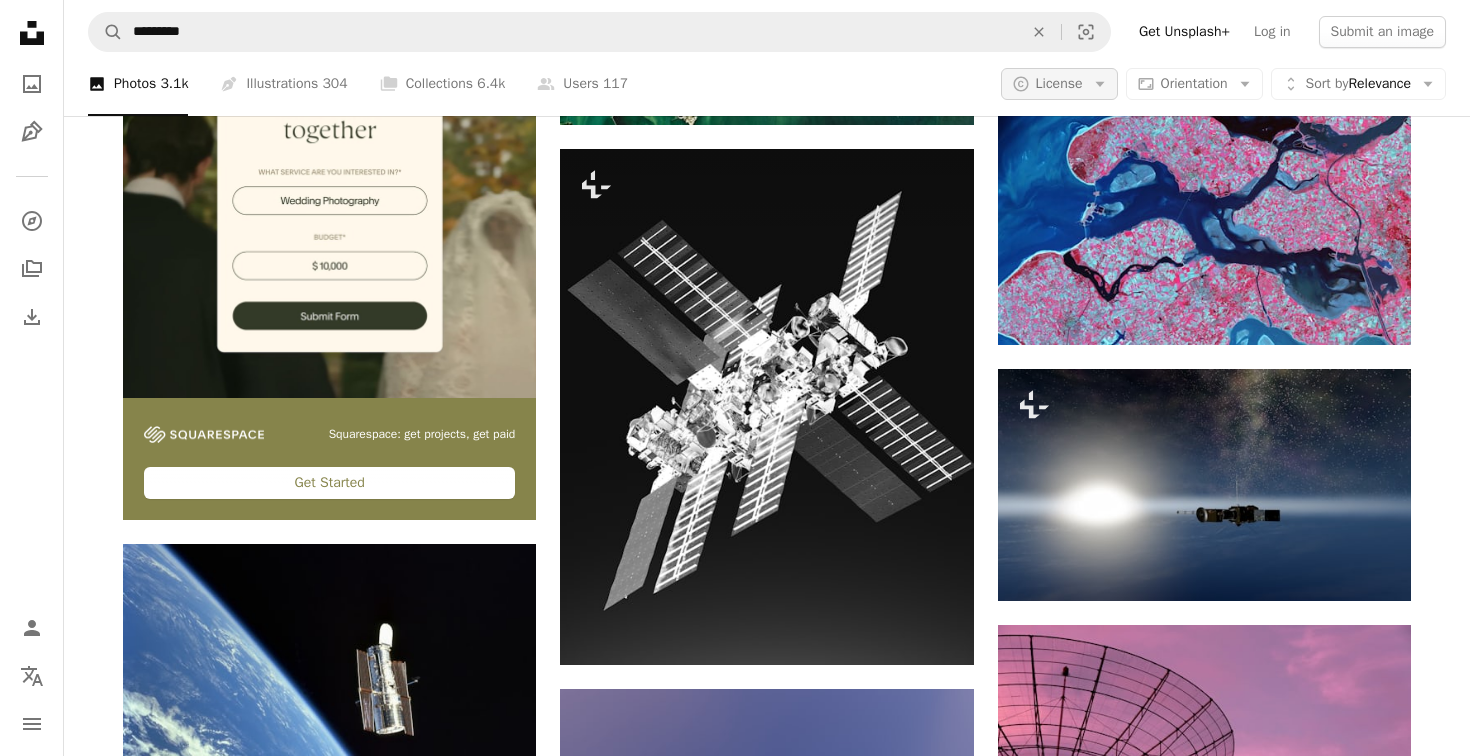 click on "Arrow down" 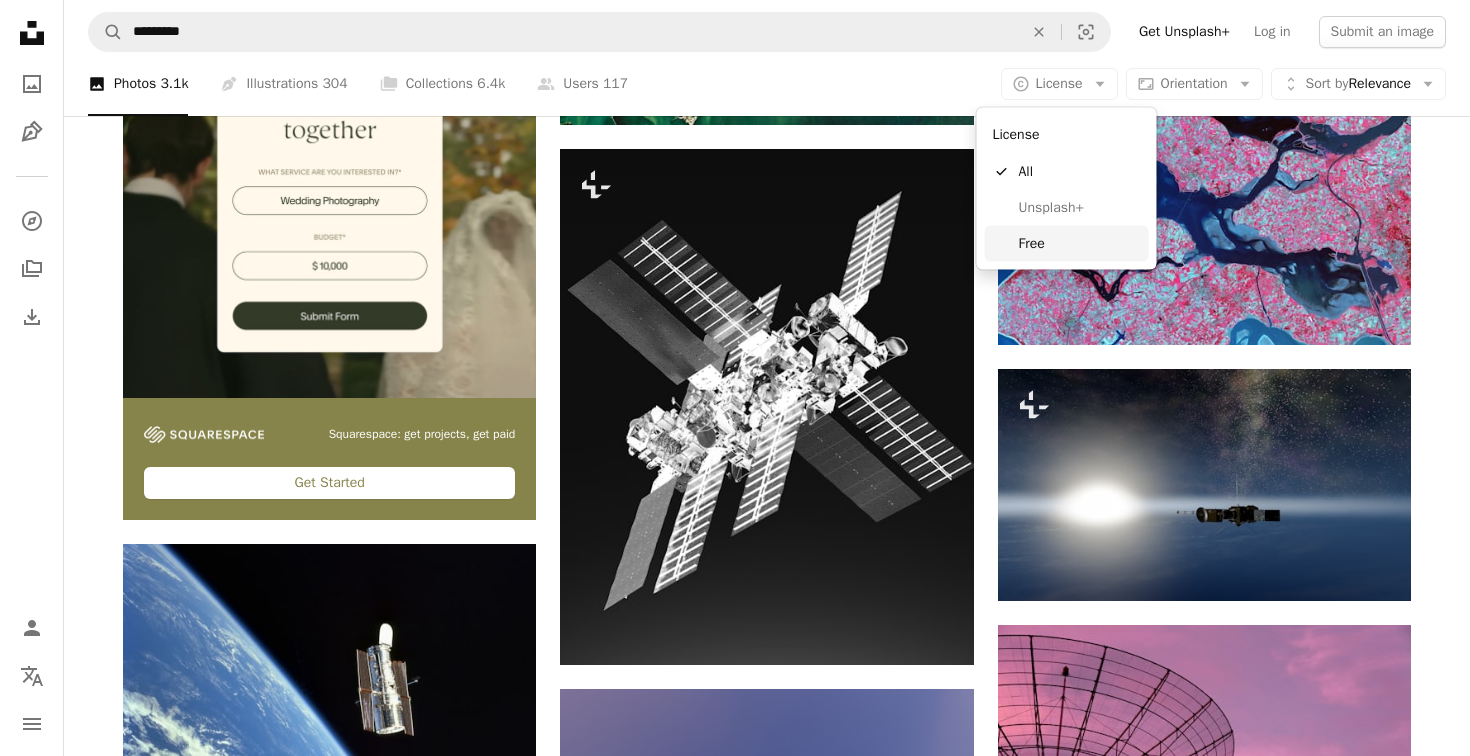click on "Free" at bounding box center (1080, 243) 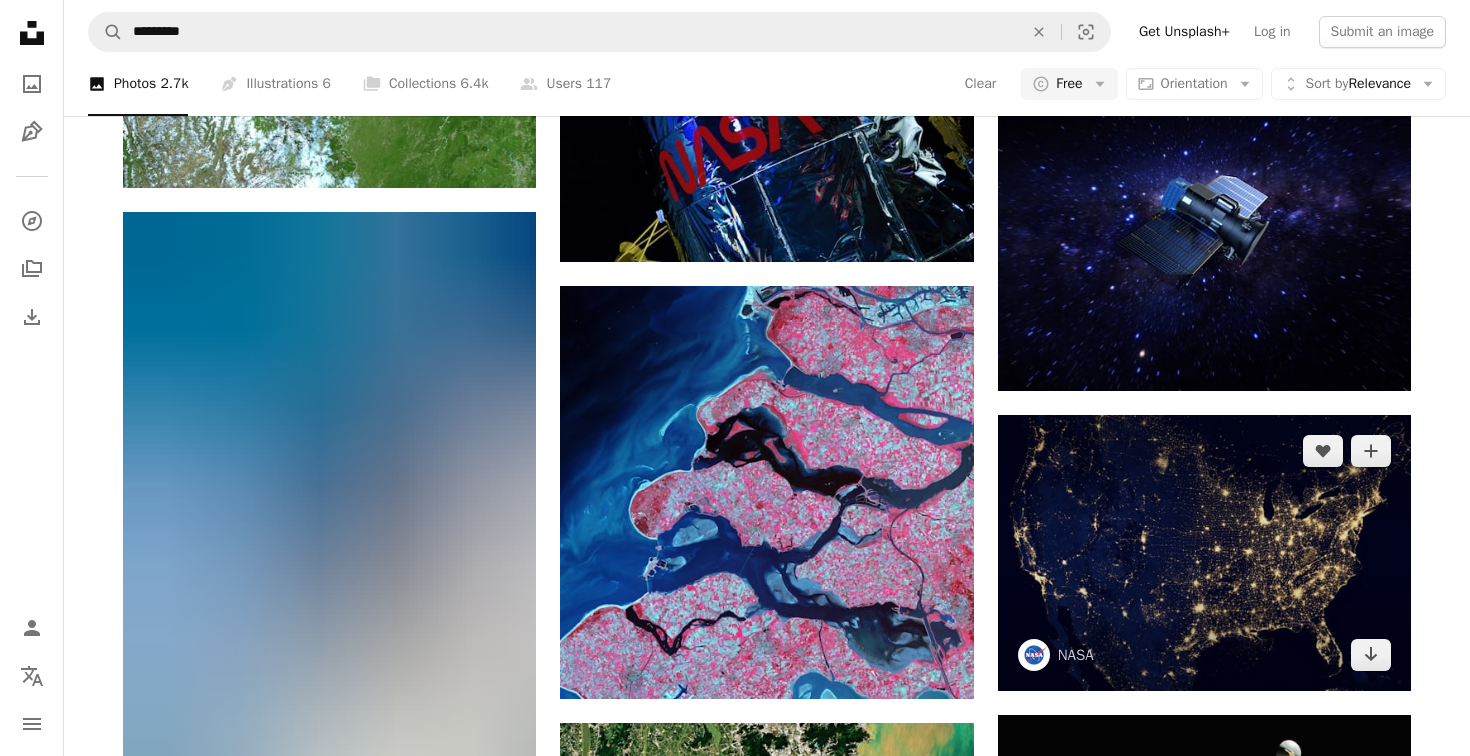 scroll, scrollTop: 1921, scrollLeft: 0, axis: vertical 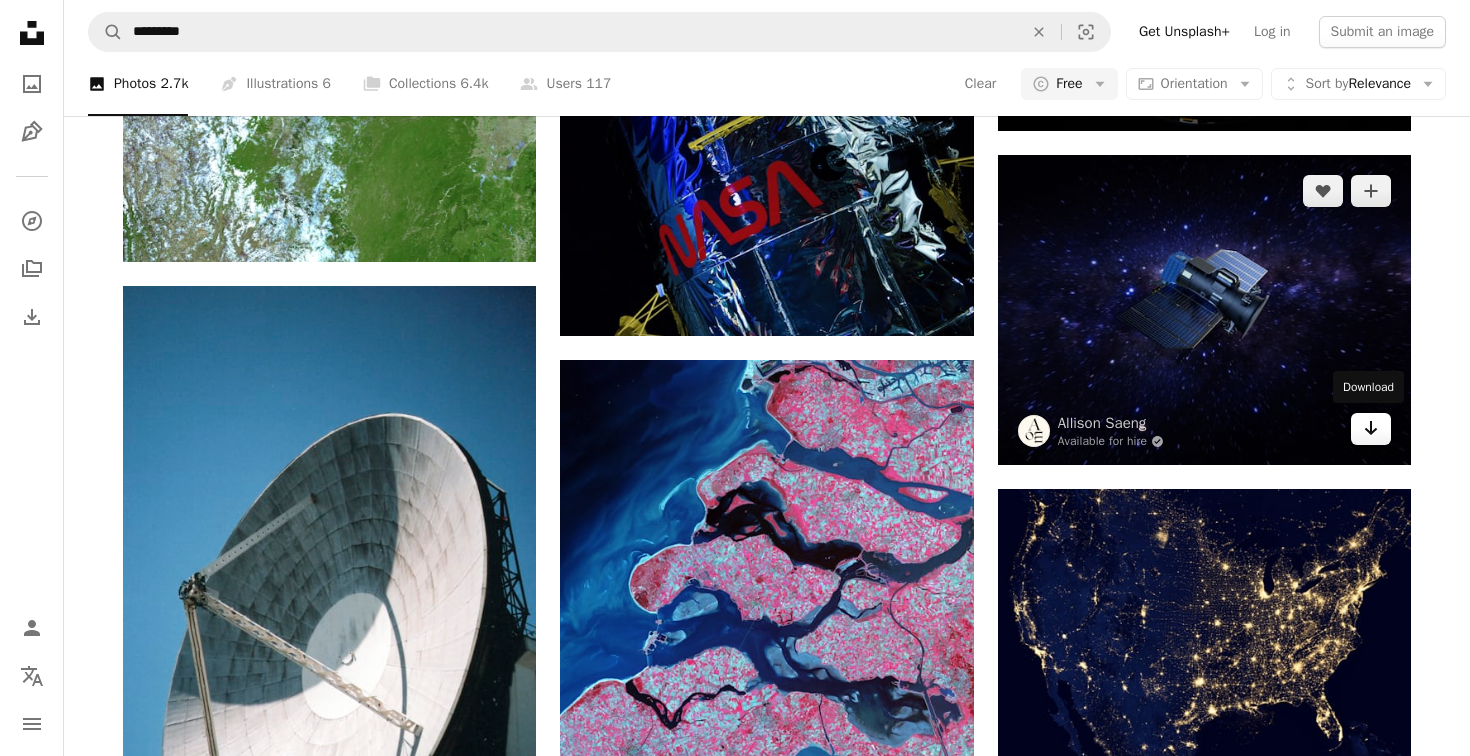 click on "Arrow pointing down" 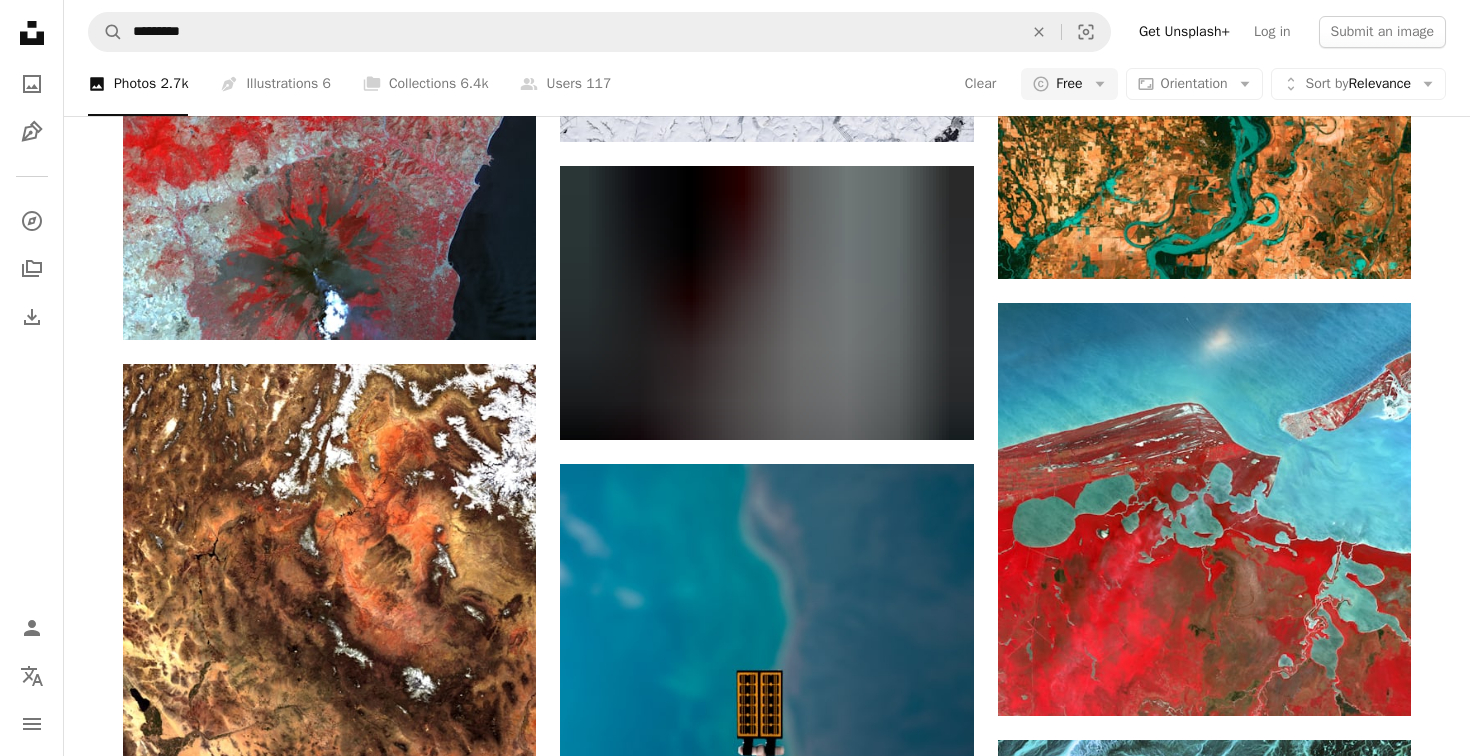 scroll, scrollTop: 4371, scrollLeft: 0, axis: vertical 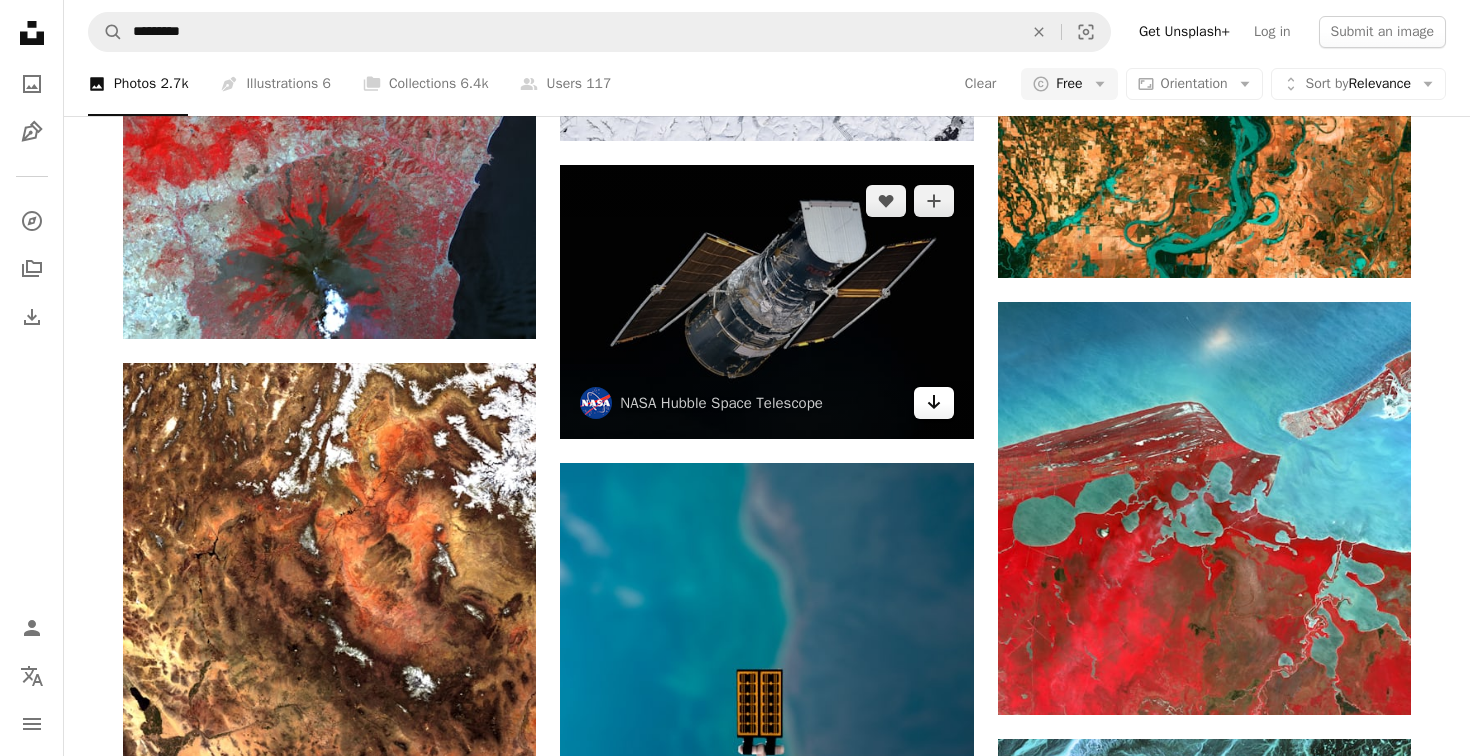 click 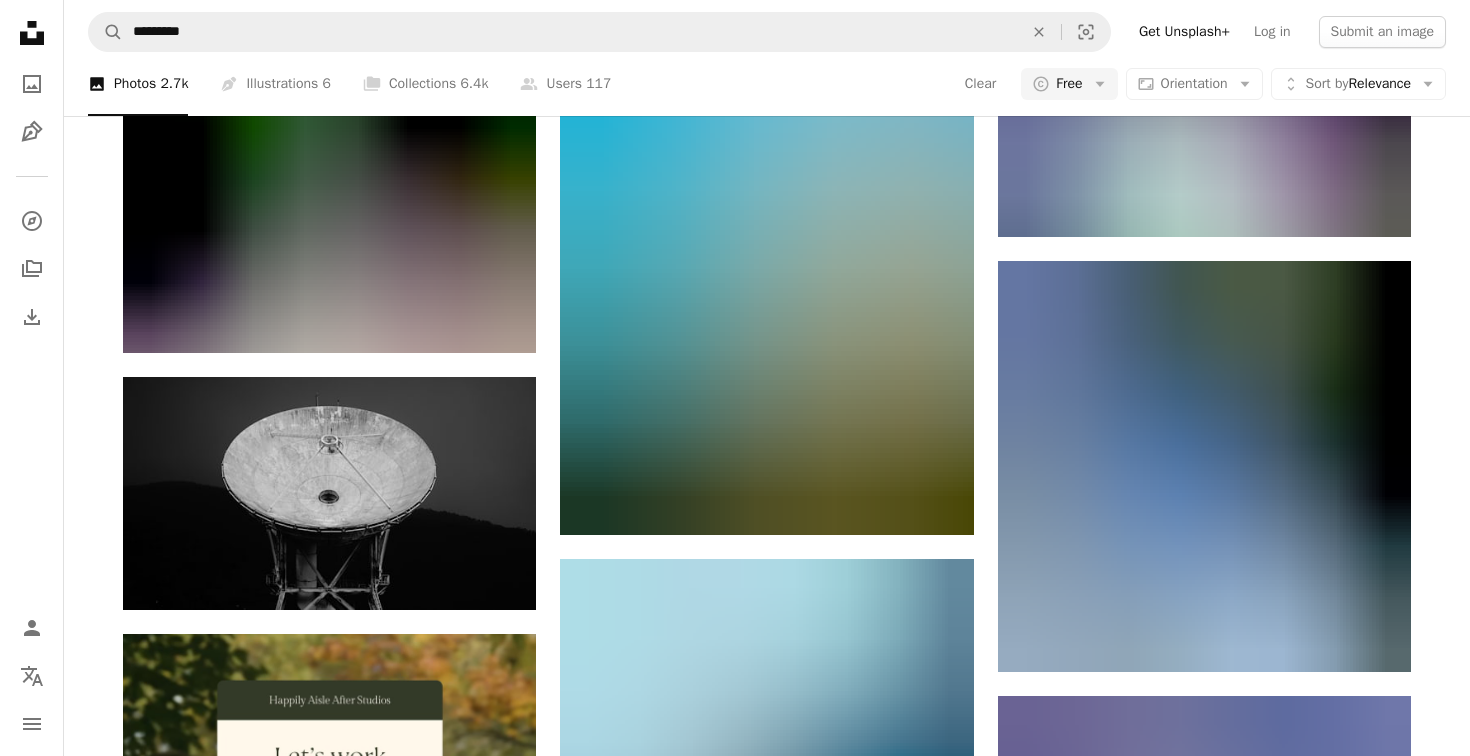 scroll, scrollTop: 3100, scrollLeft: 0, axis: vertical 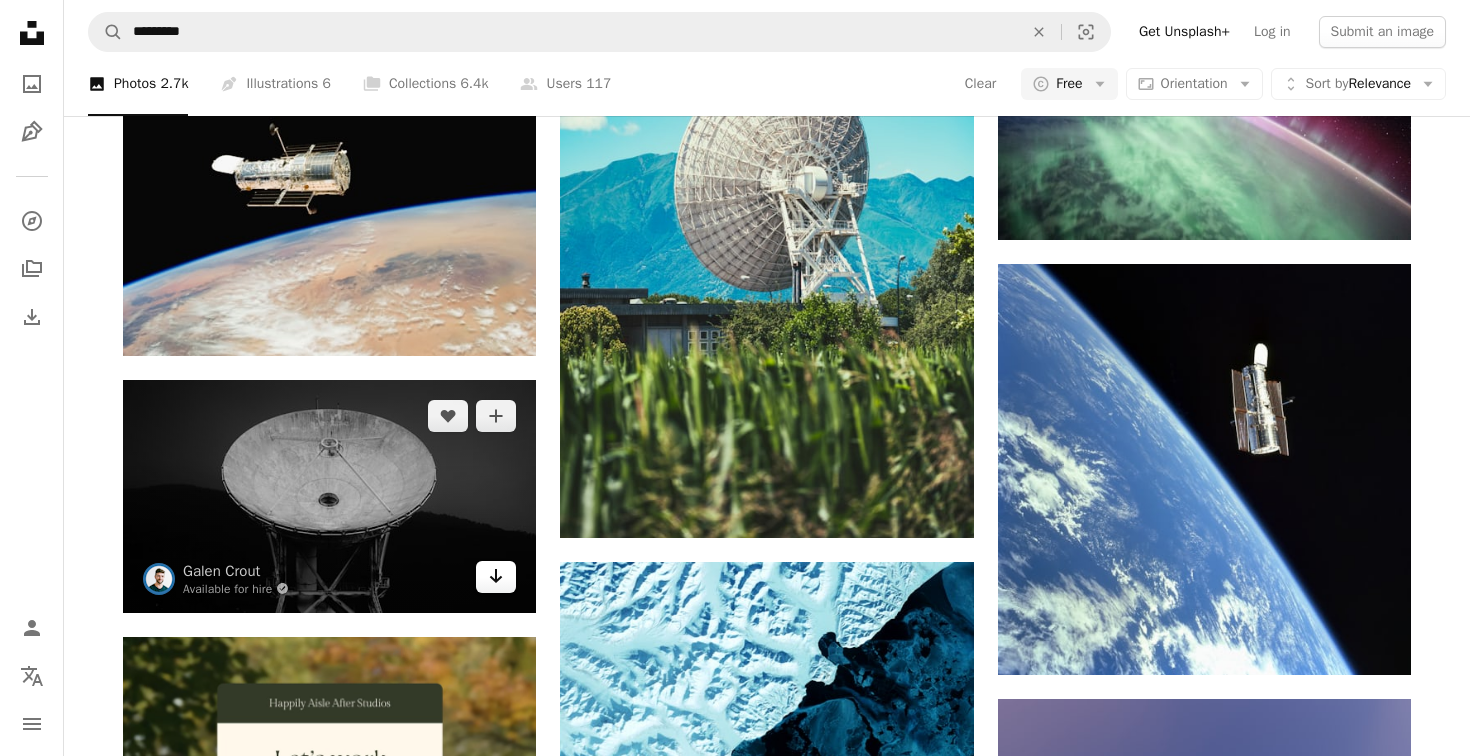 click on "Arrow pointing down" 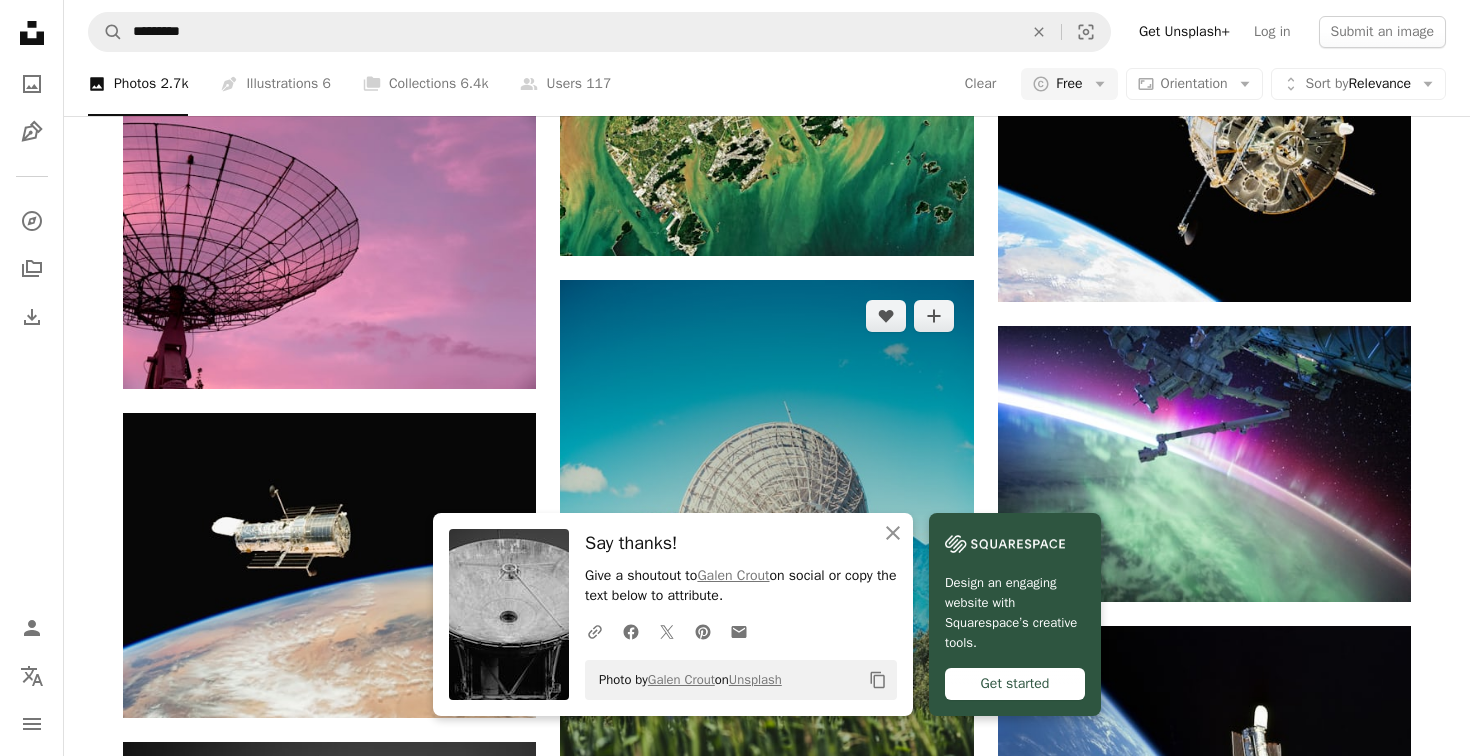 scroll, scrollTop: 2549, scrollLeft: 0, axis: vertical 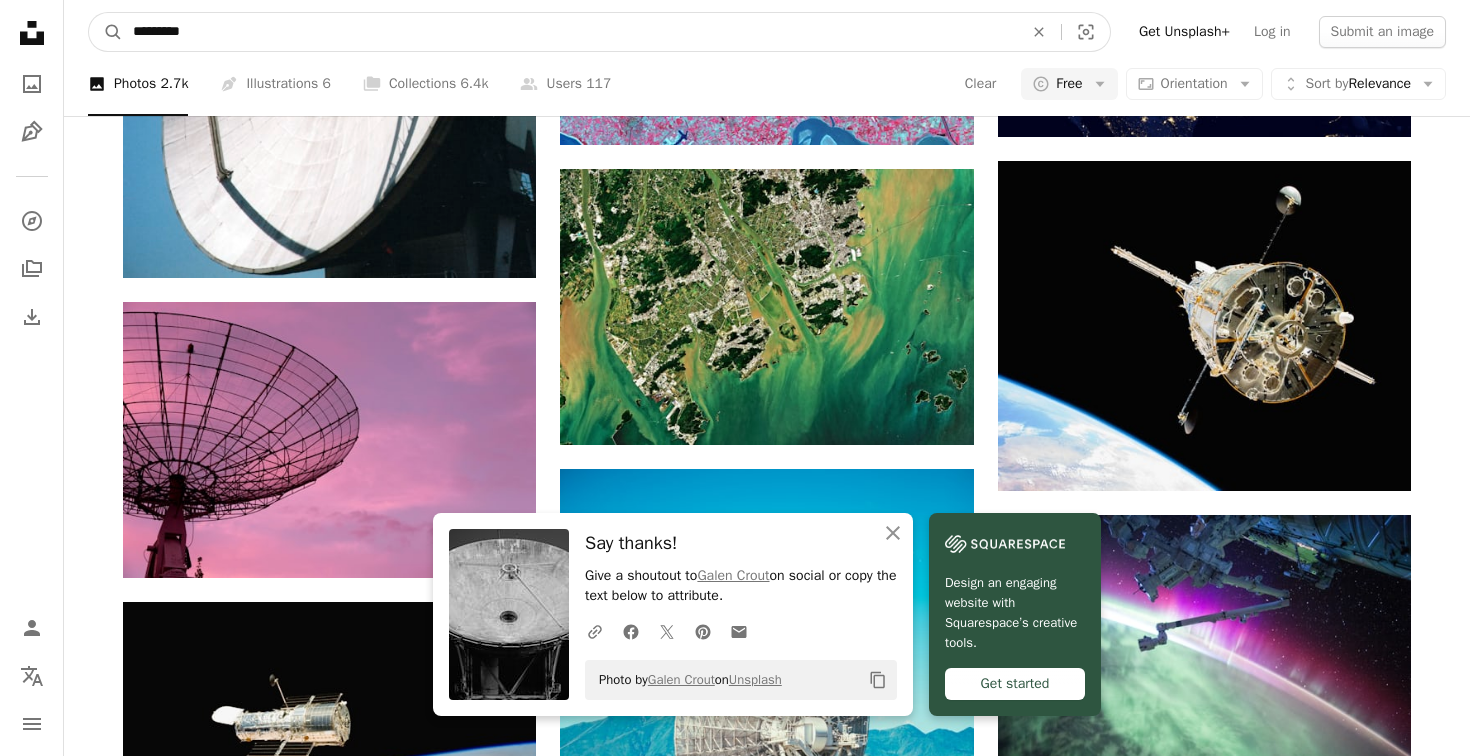 click on "*********" at bounding box center (570, 32) 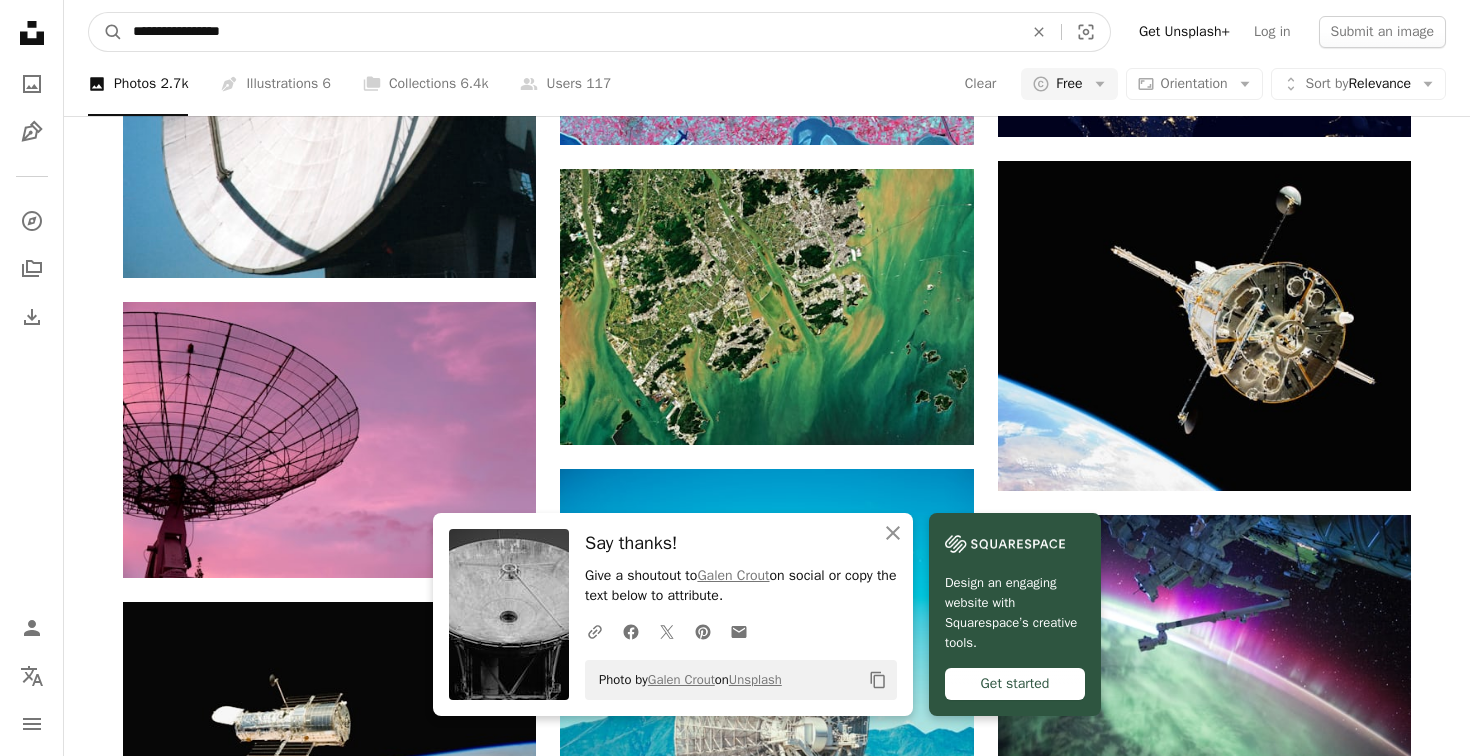 type on "**********" 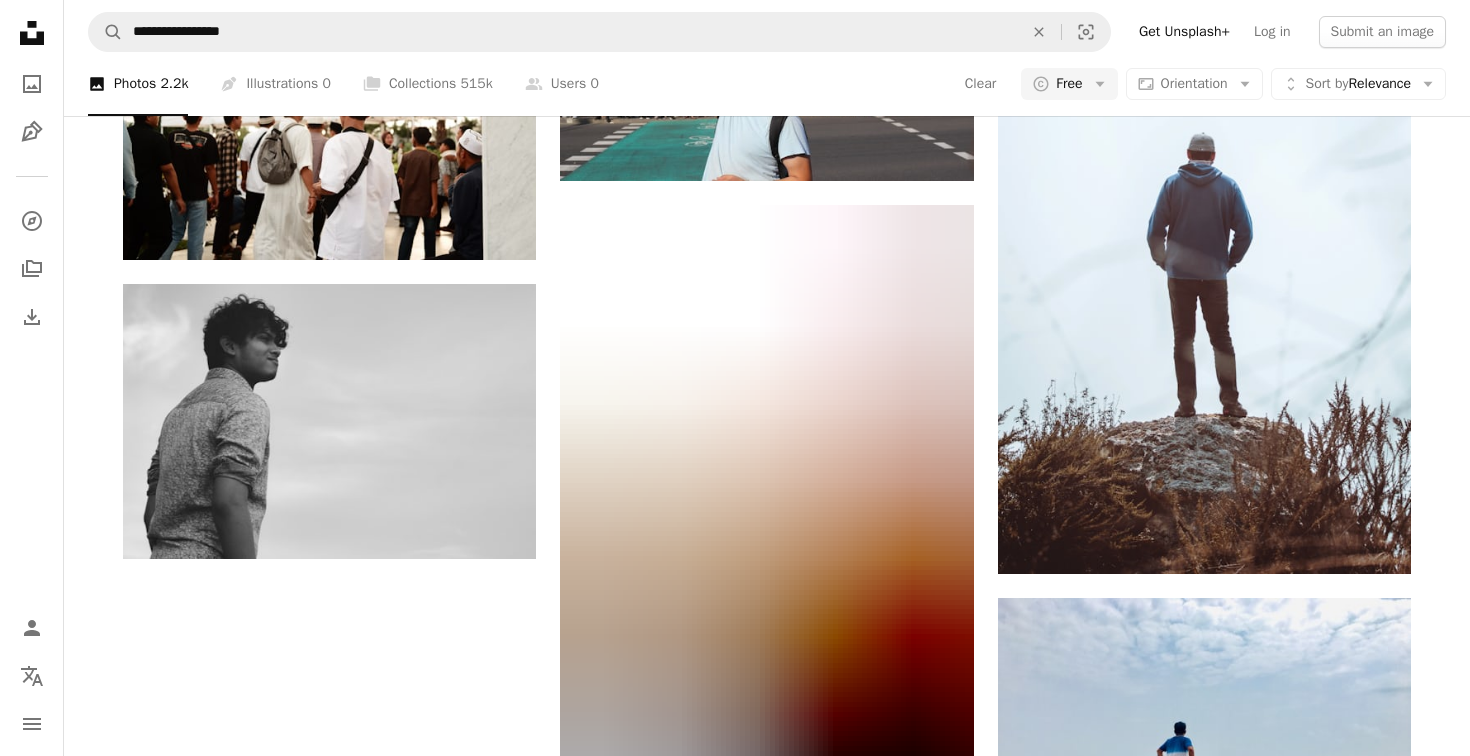scroll, scrollTop: 2714, scrollLeft: 0, axis: vertical 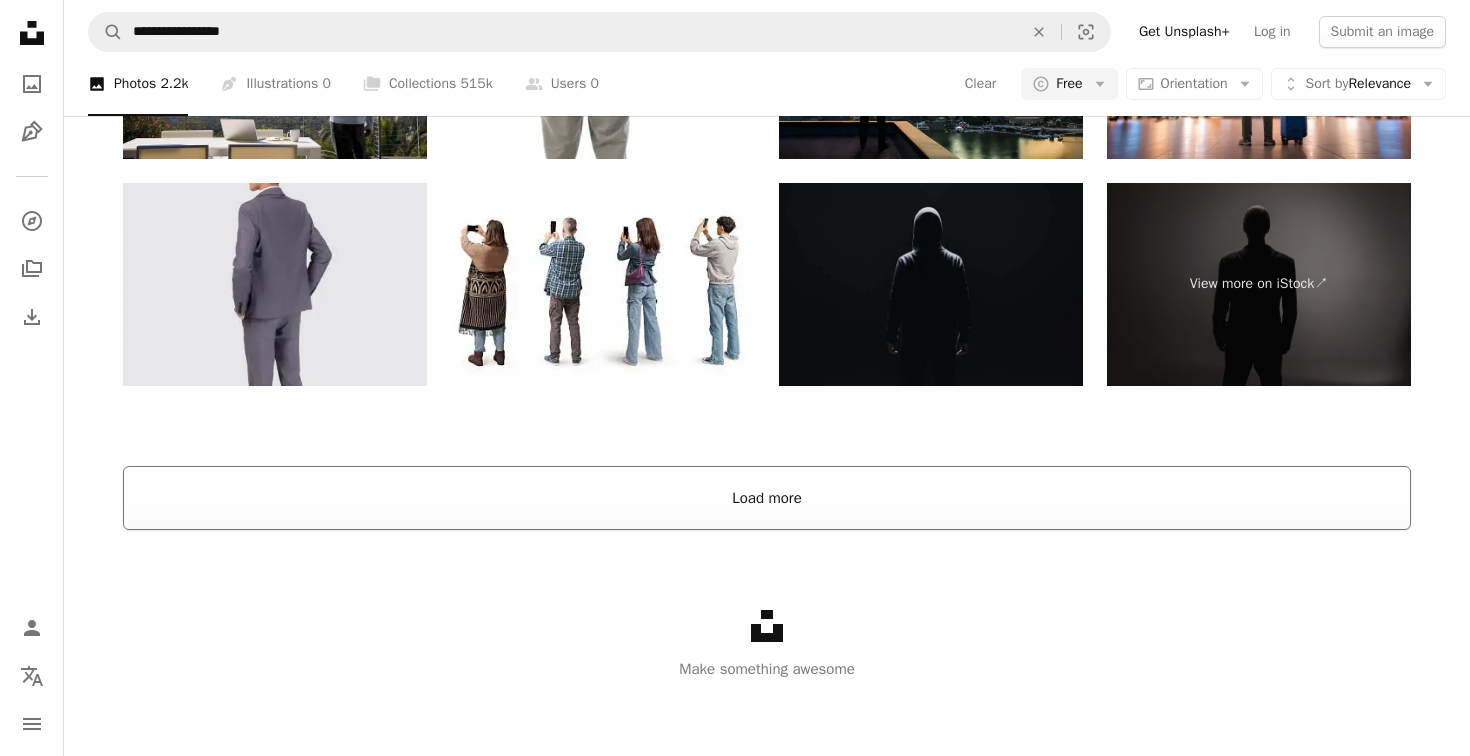 click on "Load more" at bounding box center (767, 498) 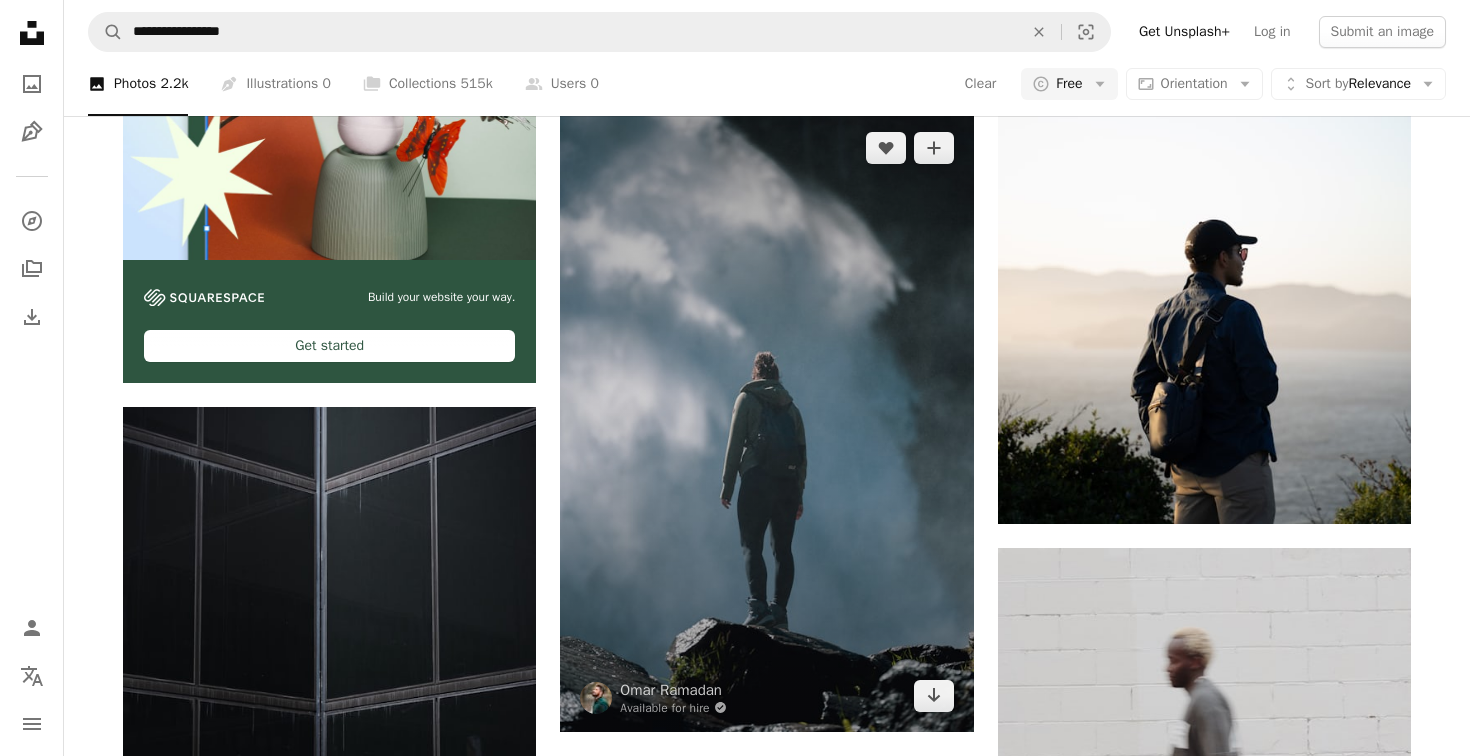 scroll, scrollTop: 4639, scrollLeft: 0, axis: vertical 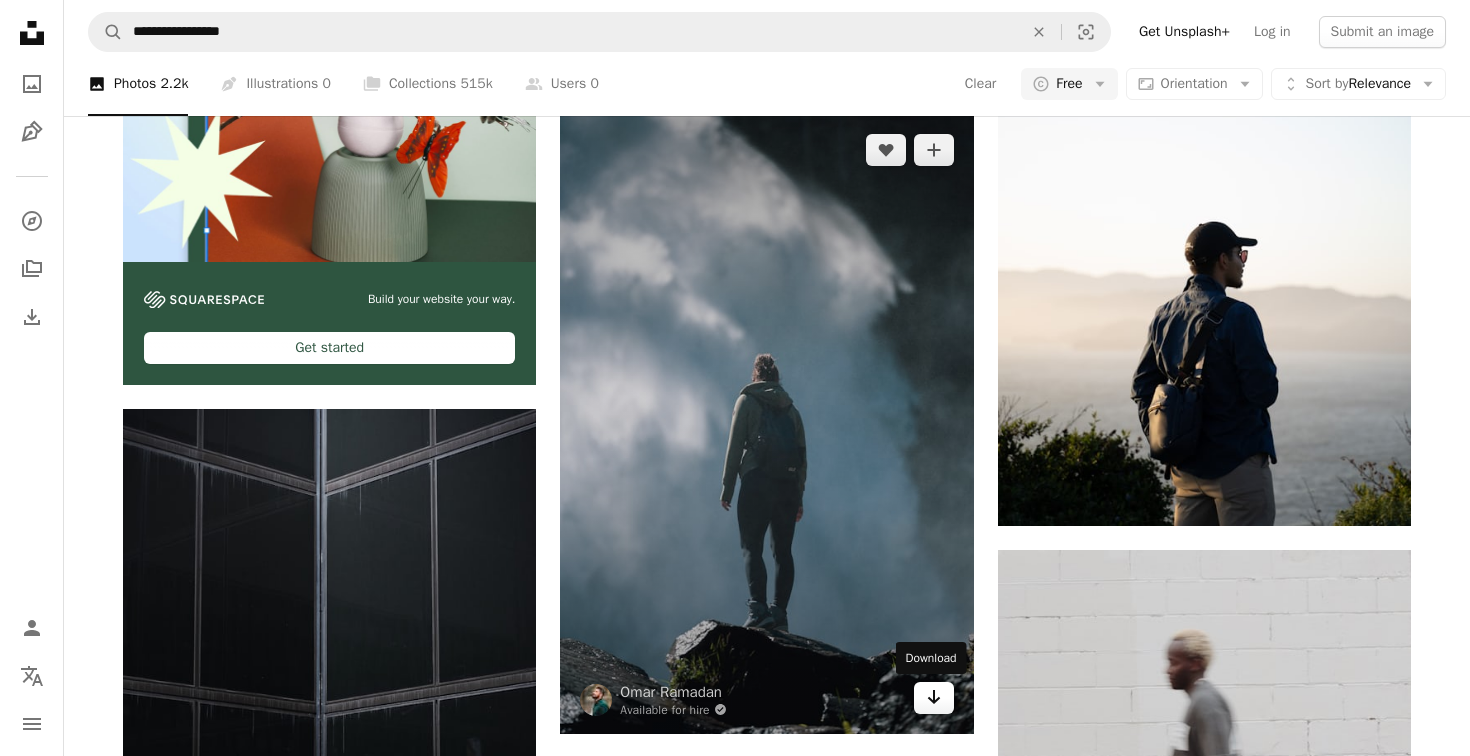 click on "Arrow pointing down" 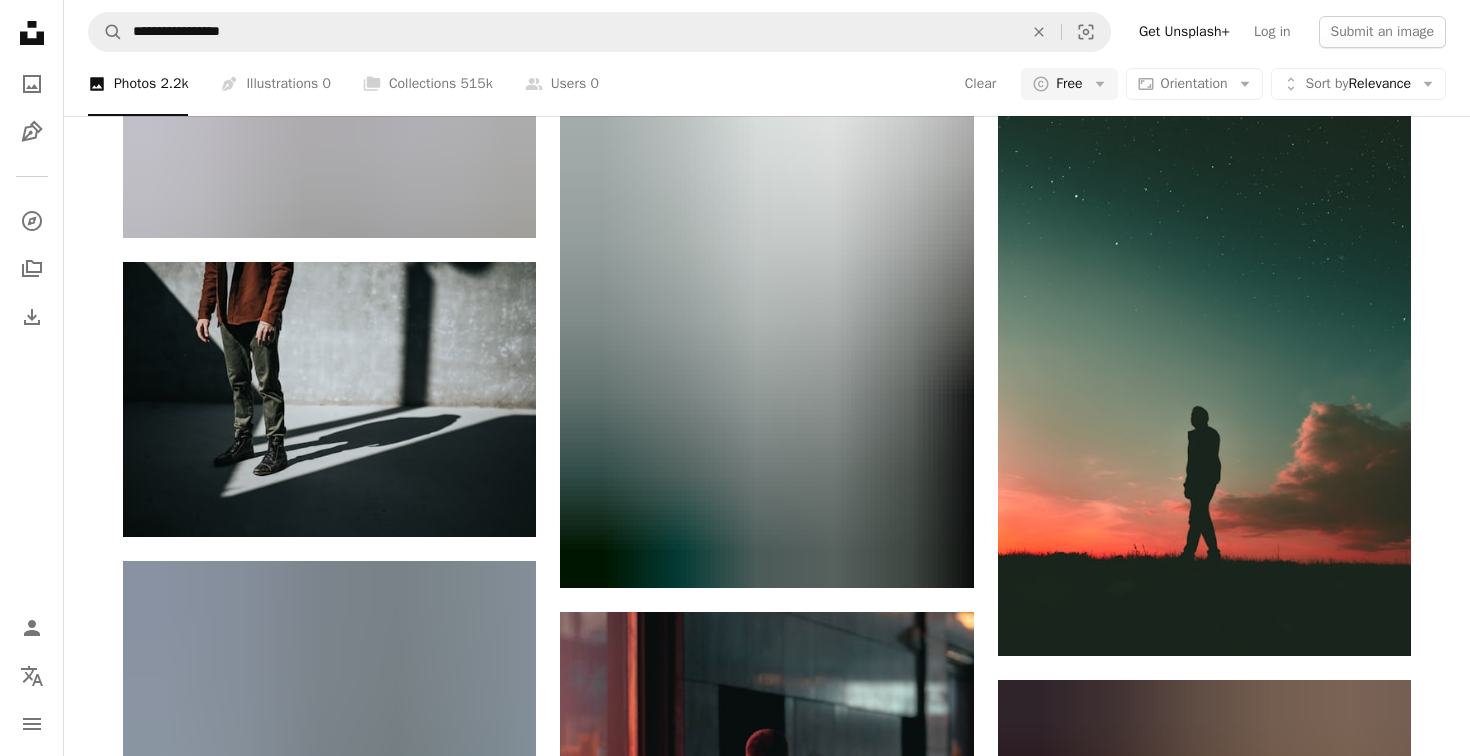 scroll, scrollTop: 12293, scrollLeft: 0, axis: vertical 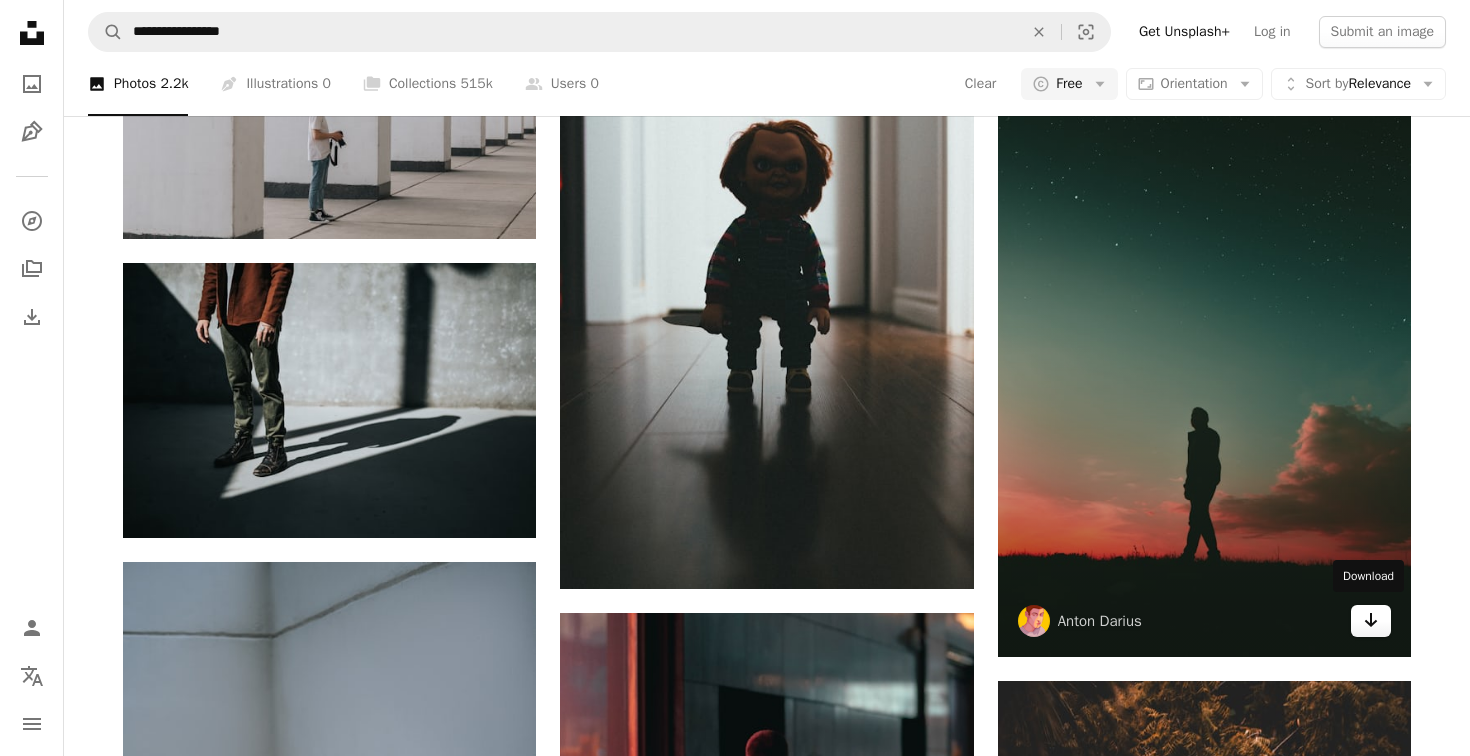 click on "Arrow pointing down" 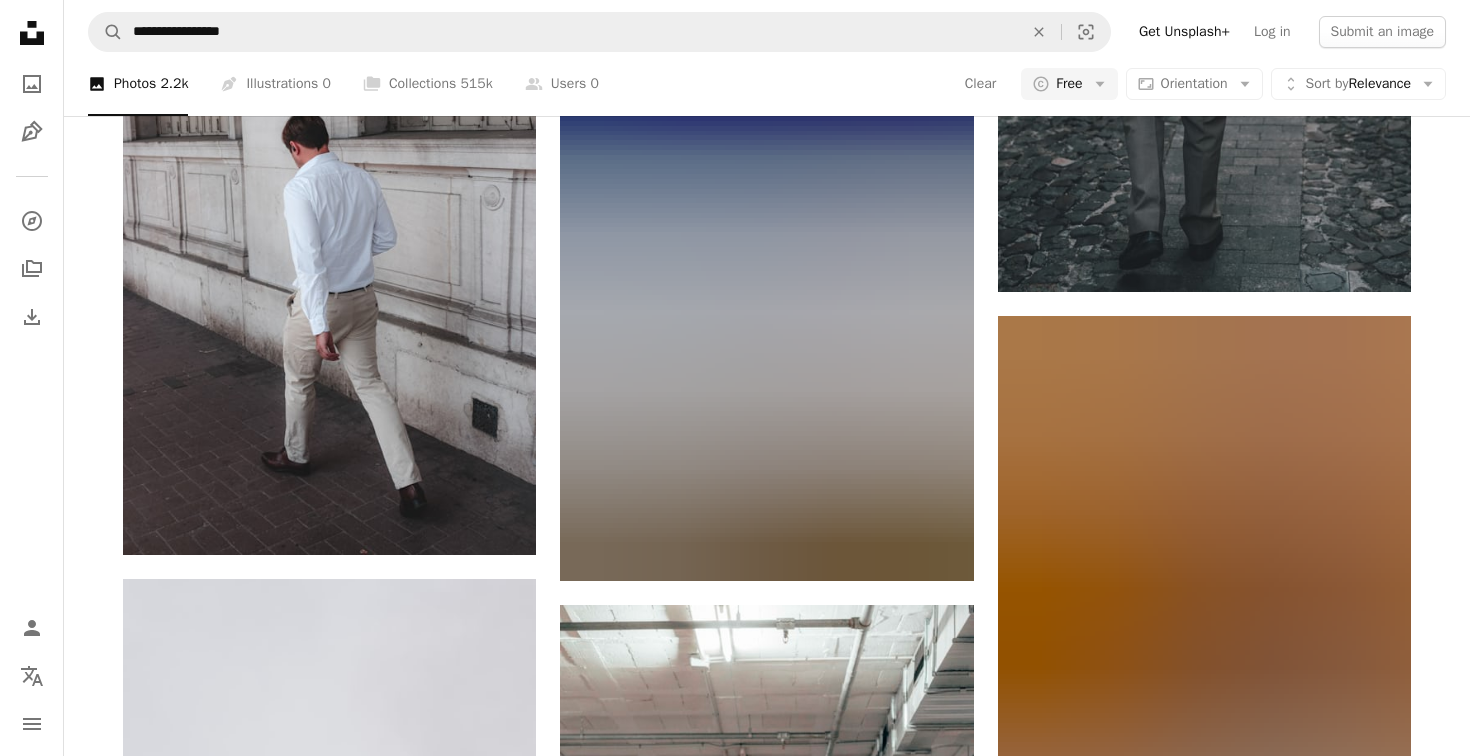 scroll, scrollTop: 16659, scrollLeft: 0, axis: vertical 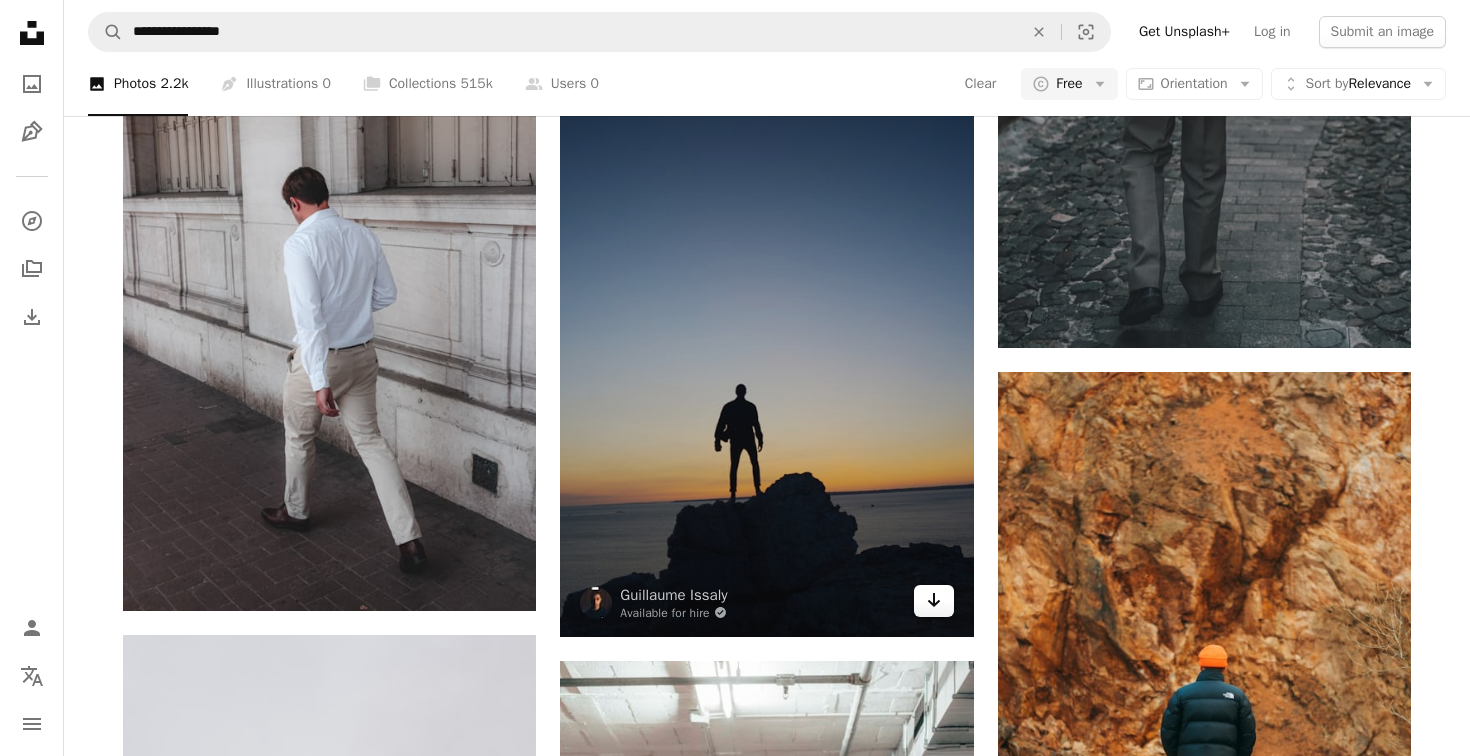 click on "Arrow pointing down" 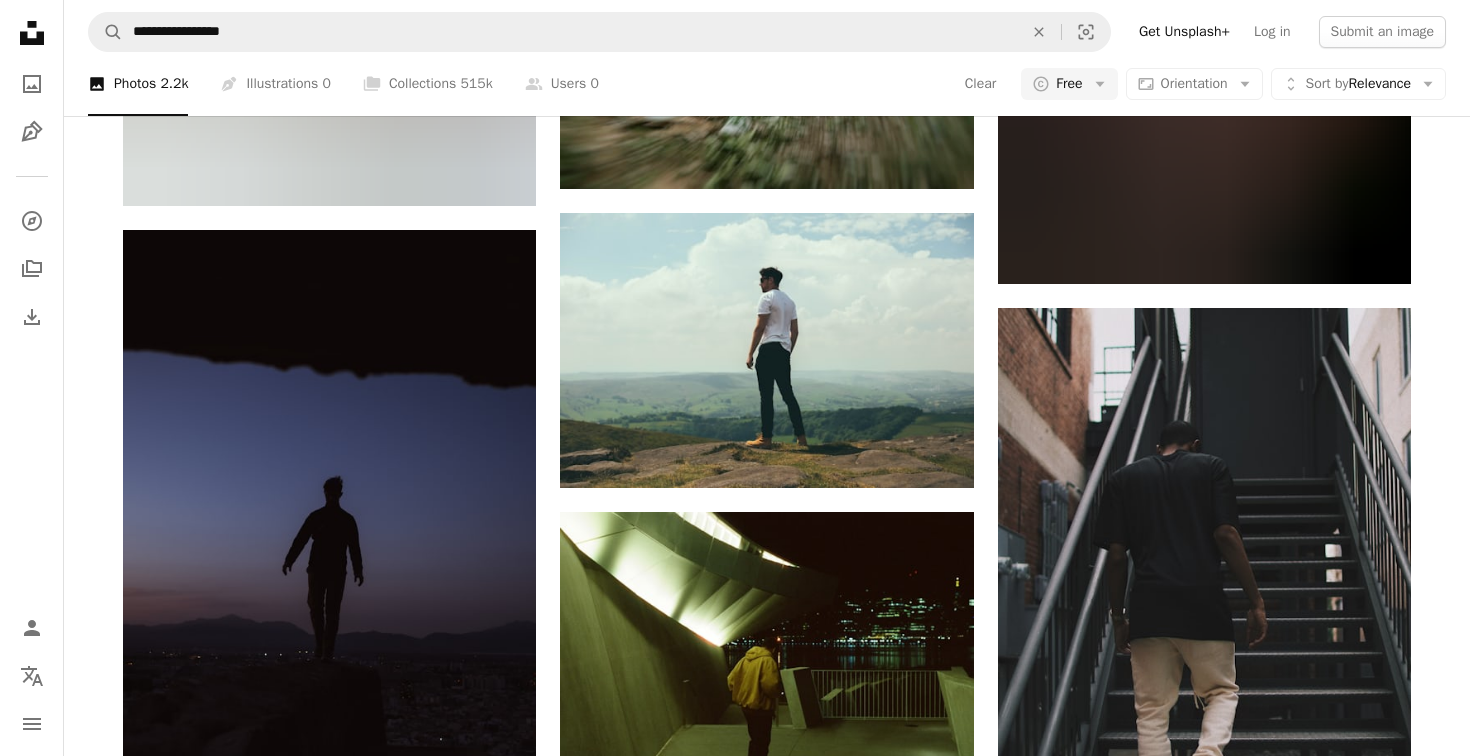 scroll, scrollTop: 20487, scrollLeft: 0, axis: vertical 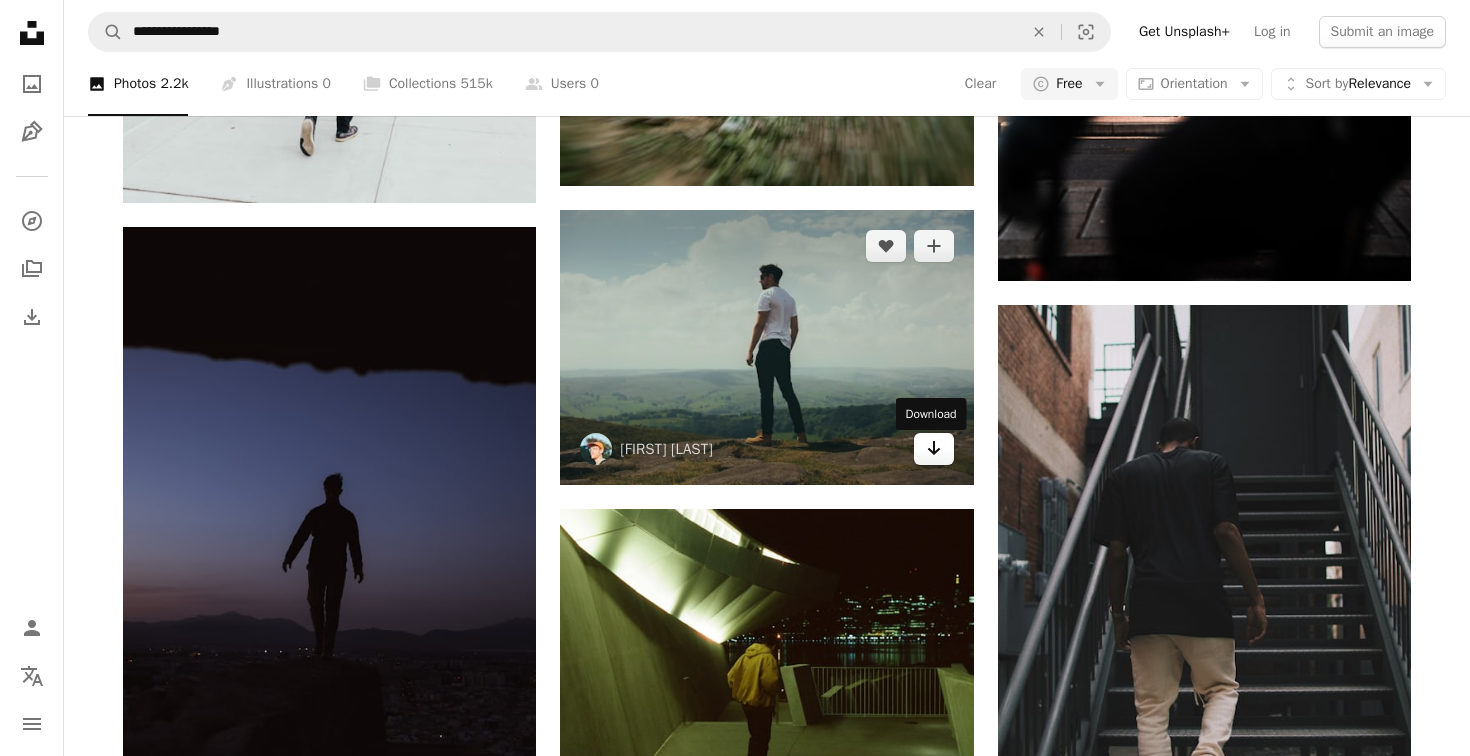 click on "Arrow pointing down" 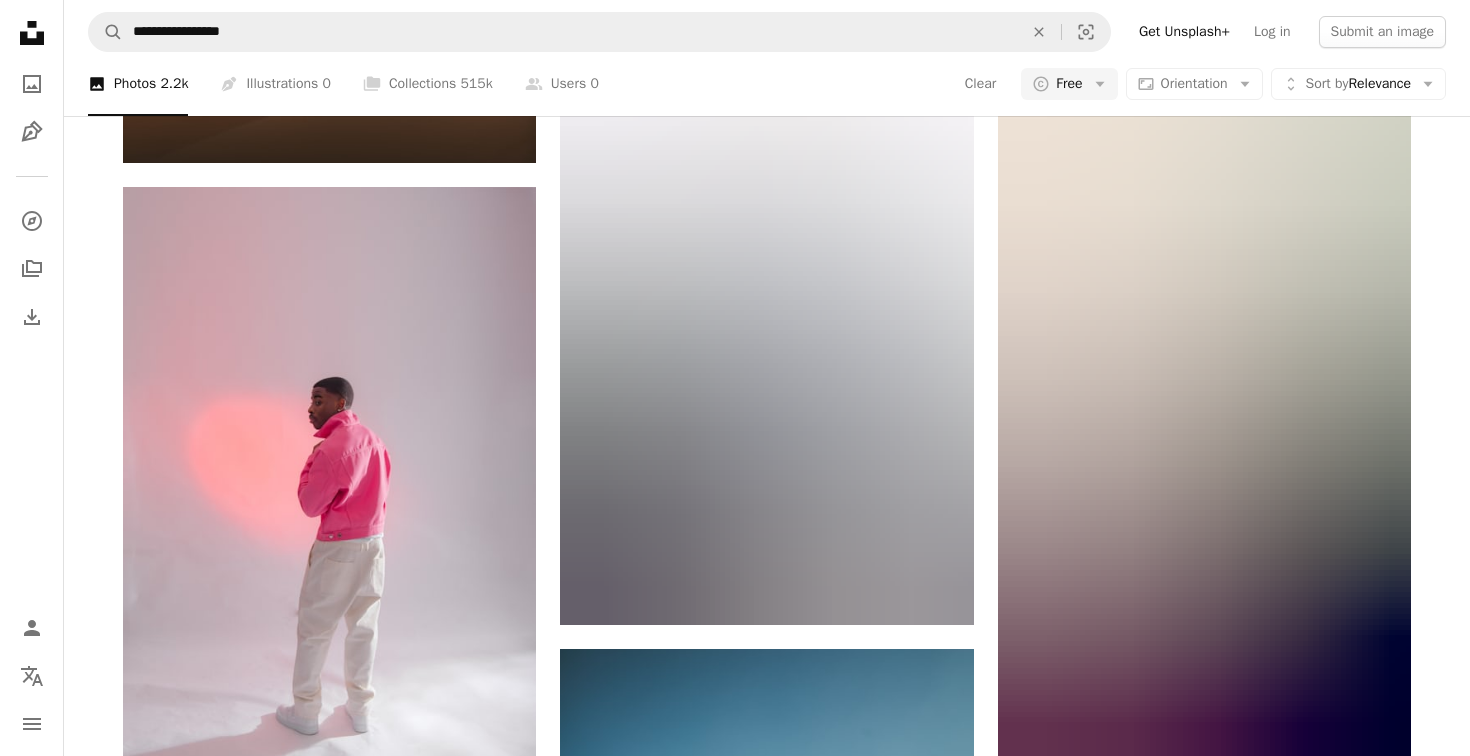 scroll, scrollTop: 33800, scrollLeft: 0, axis: vertical 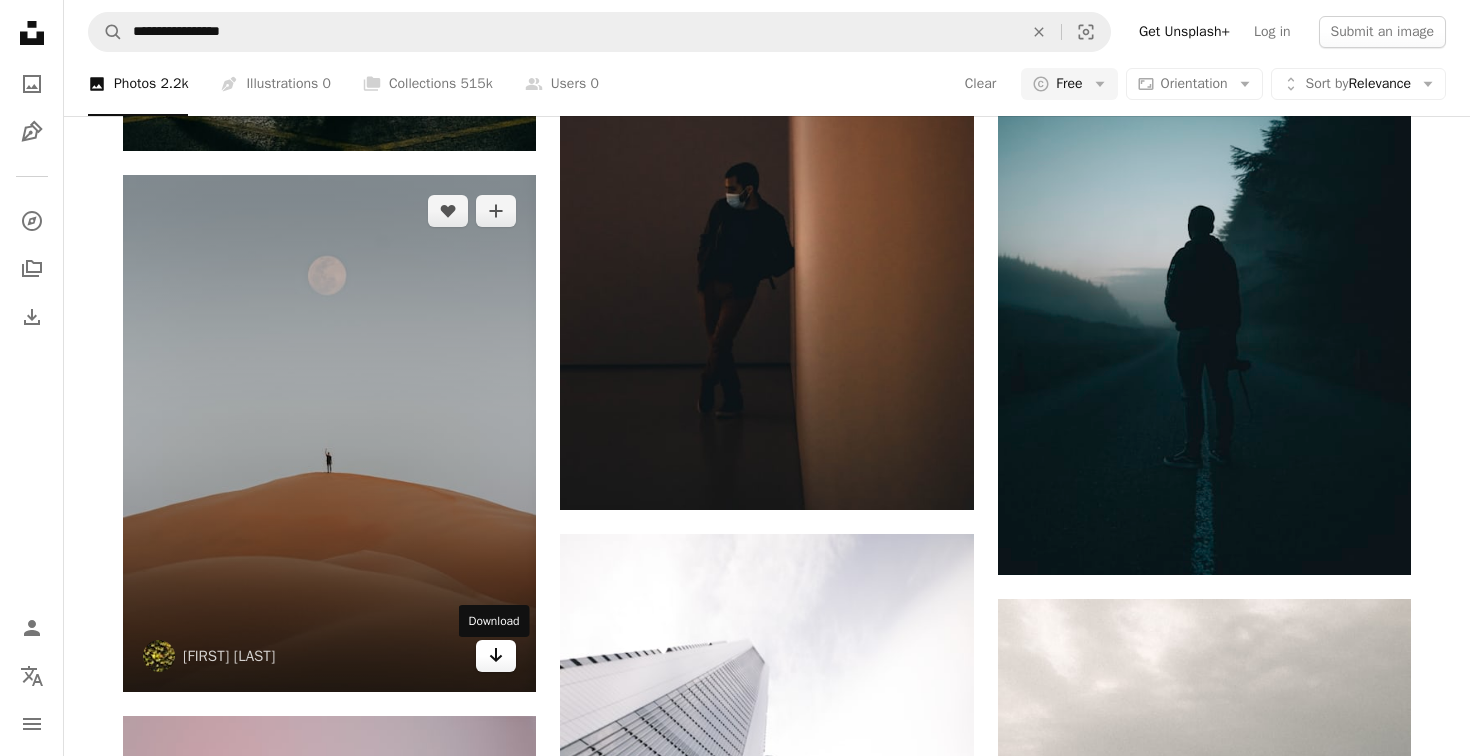 click on "Arrow pointing down" at bounding box center (496, 656) 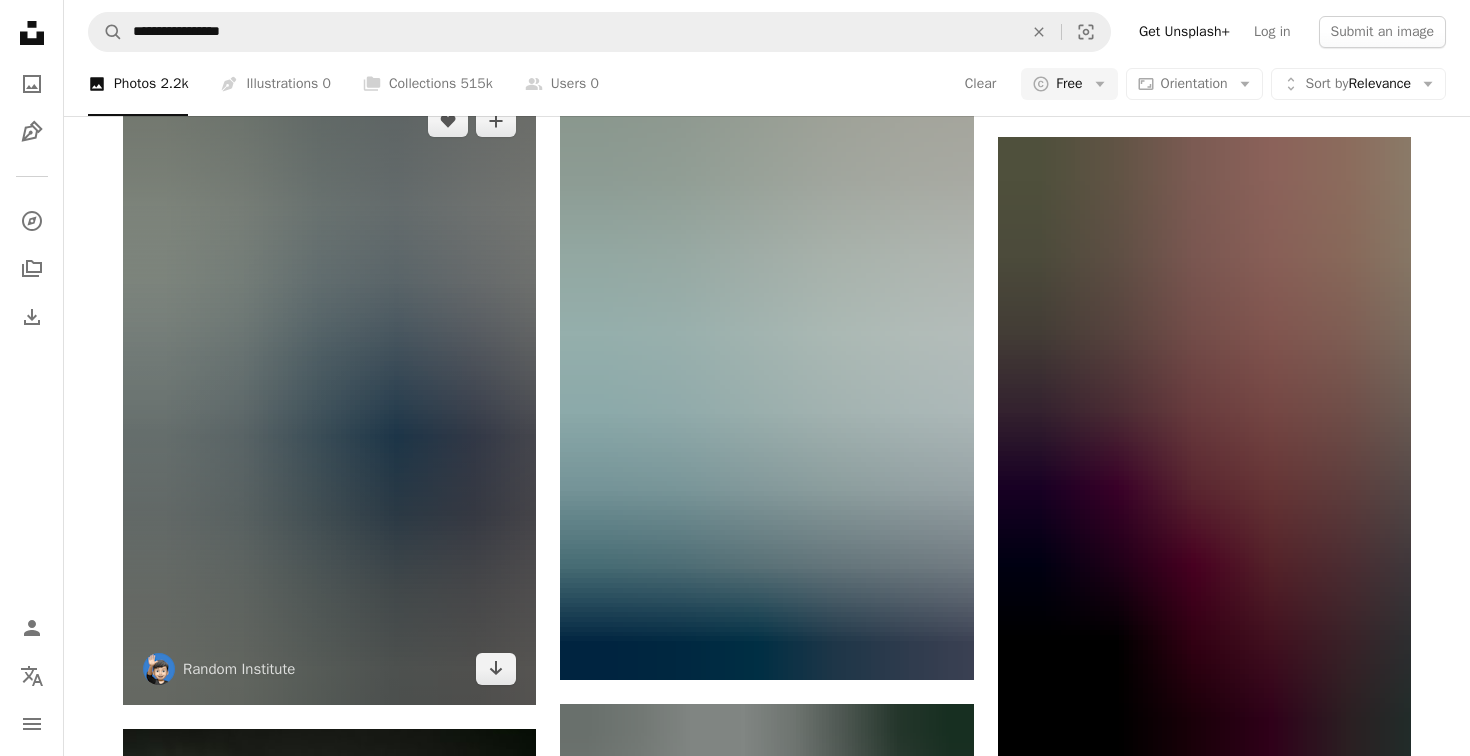 scroll, scrollTop: 44821, scrollLeft: 0, axis: vertical 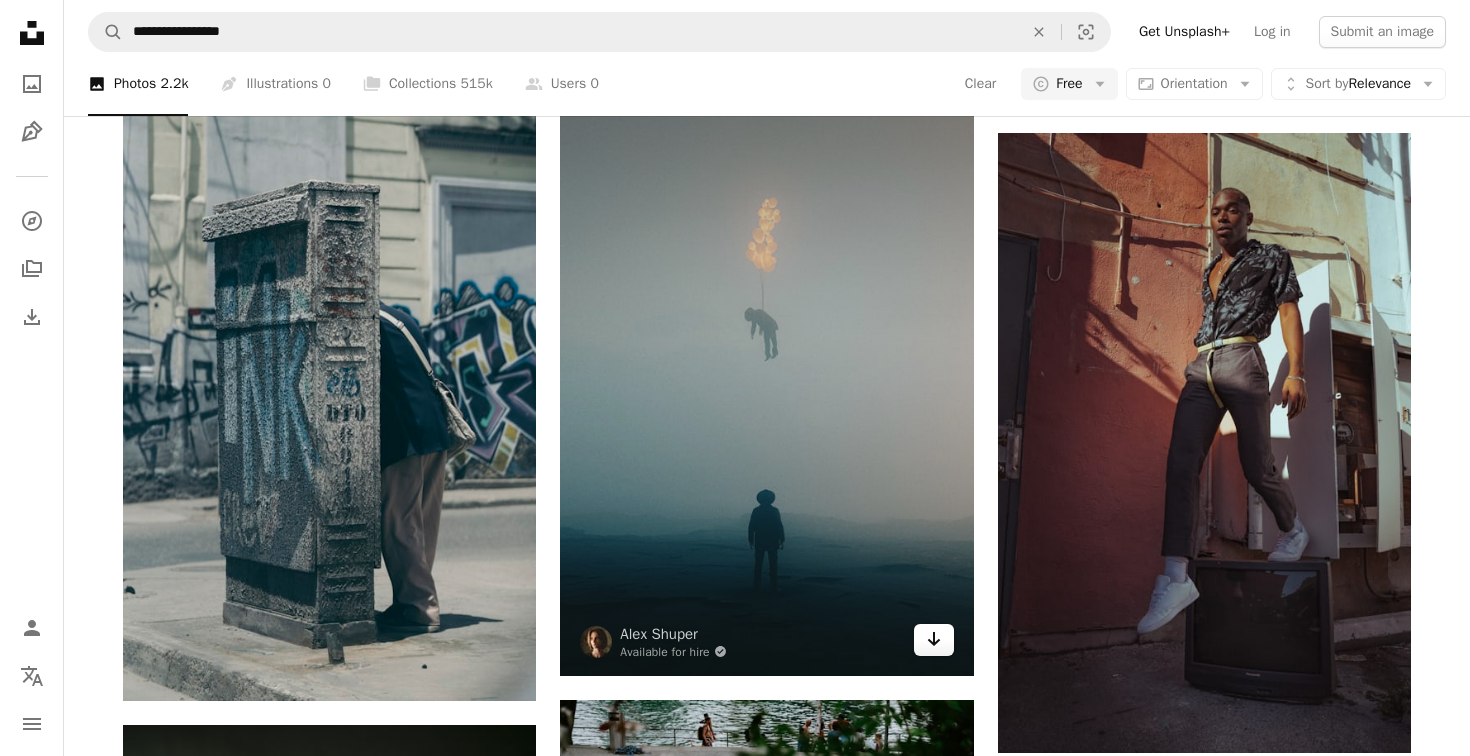 click on "Arrow pointing down" 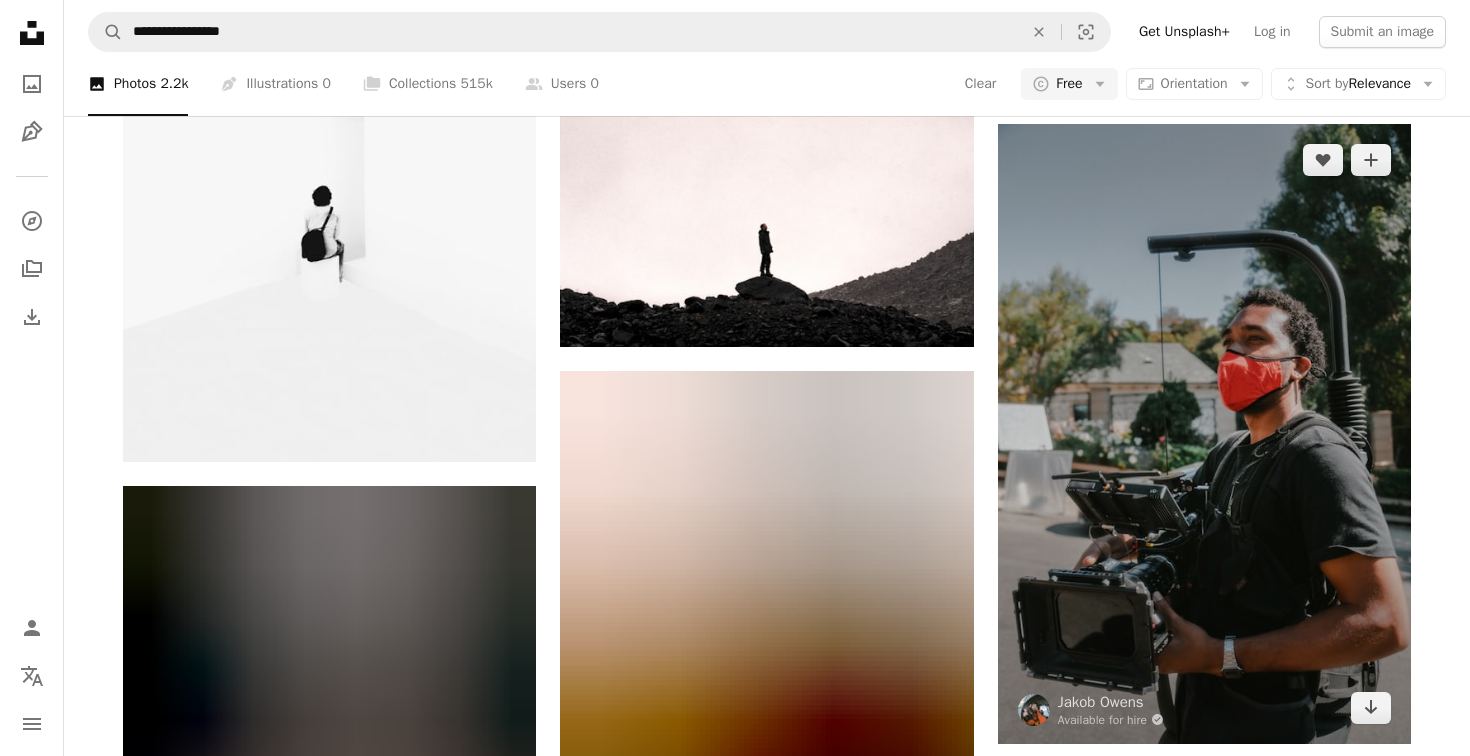 scroll, scrollTop: 48524, scrollLeft: 0, axis: vertical 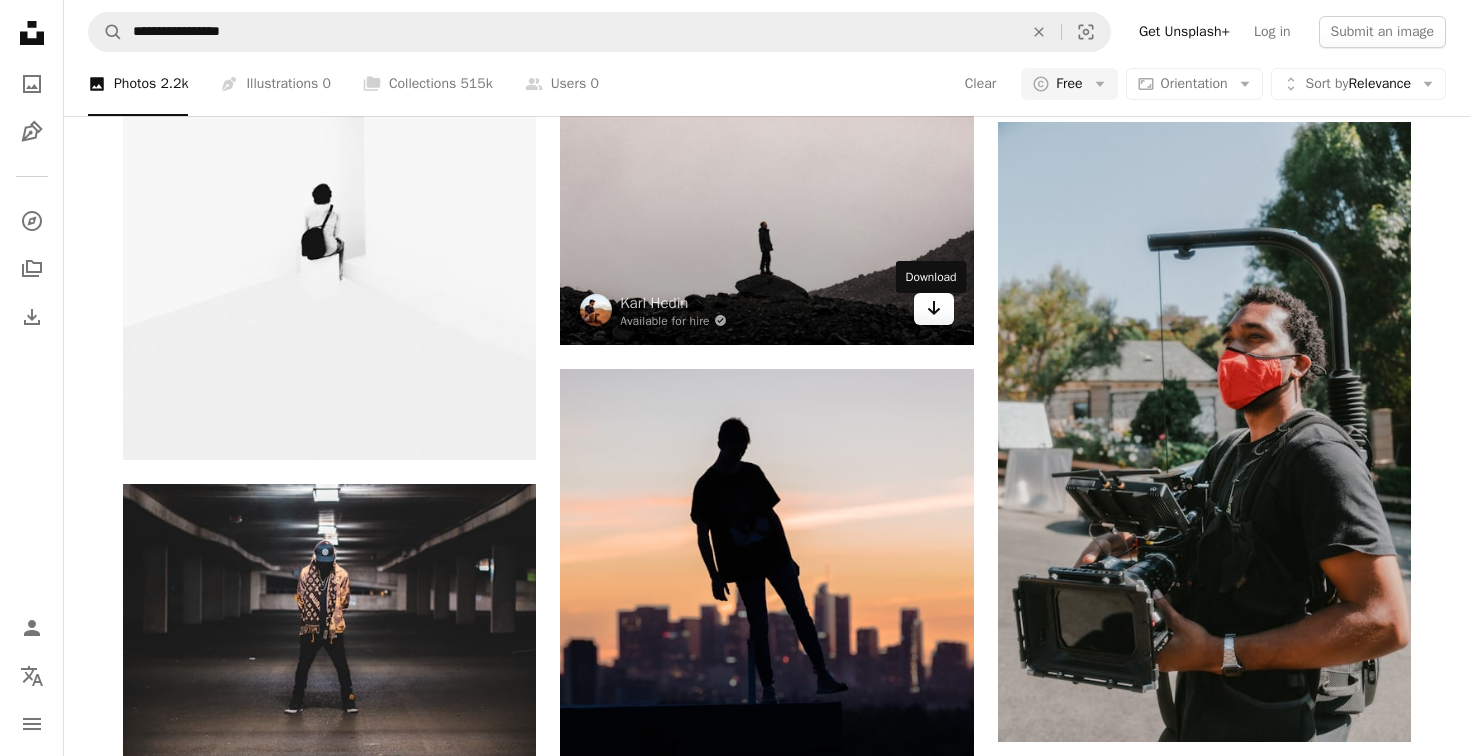 click on "Arrow pointing down" 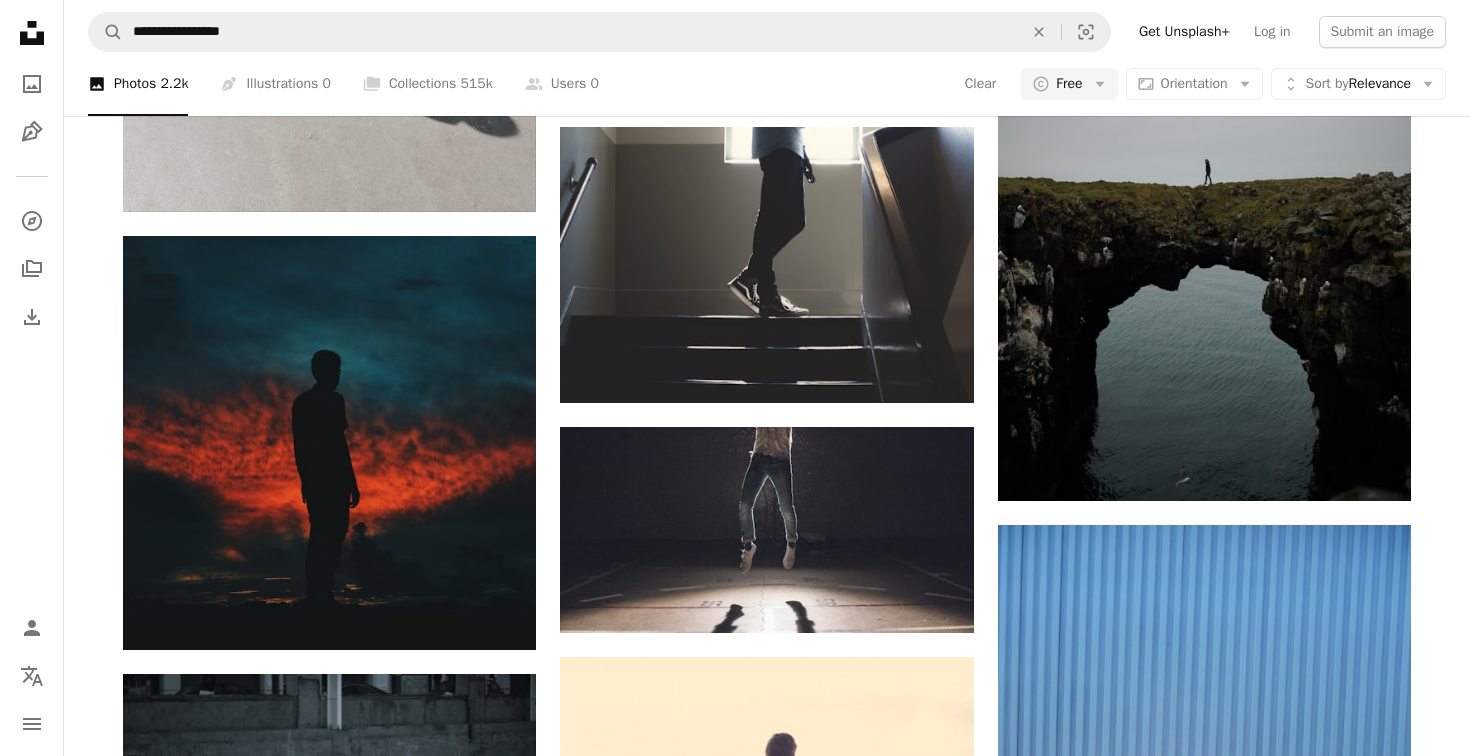 scroll, scrollTop: 49413, scrollLeft: 0, axis: vertical 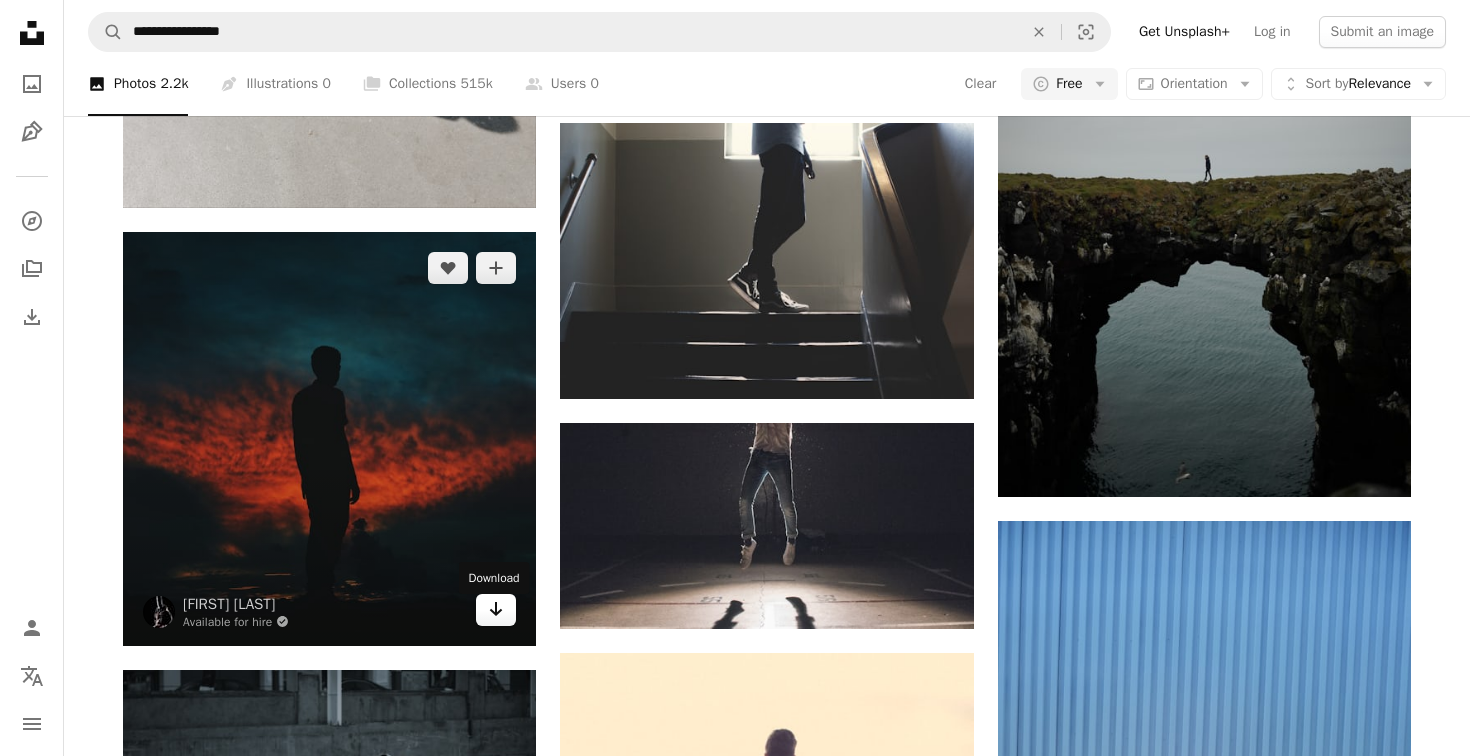 click on "Arrow pointing down" 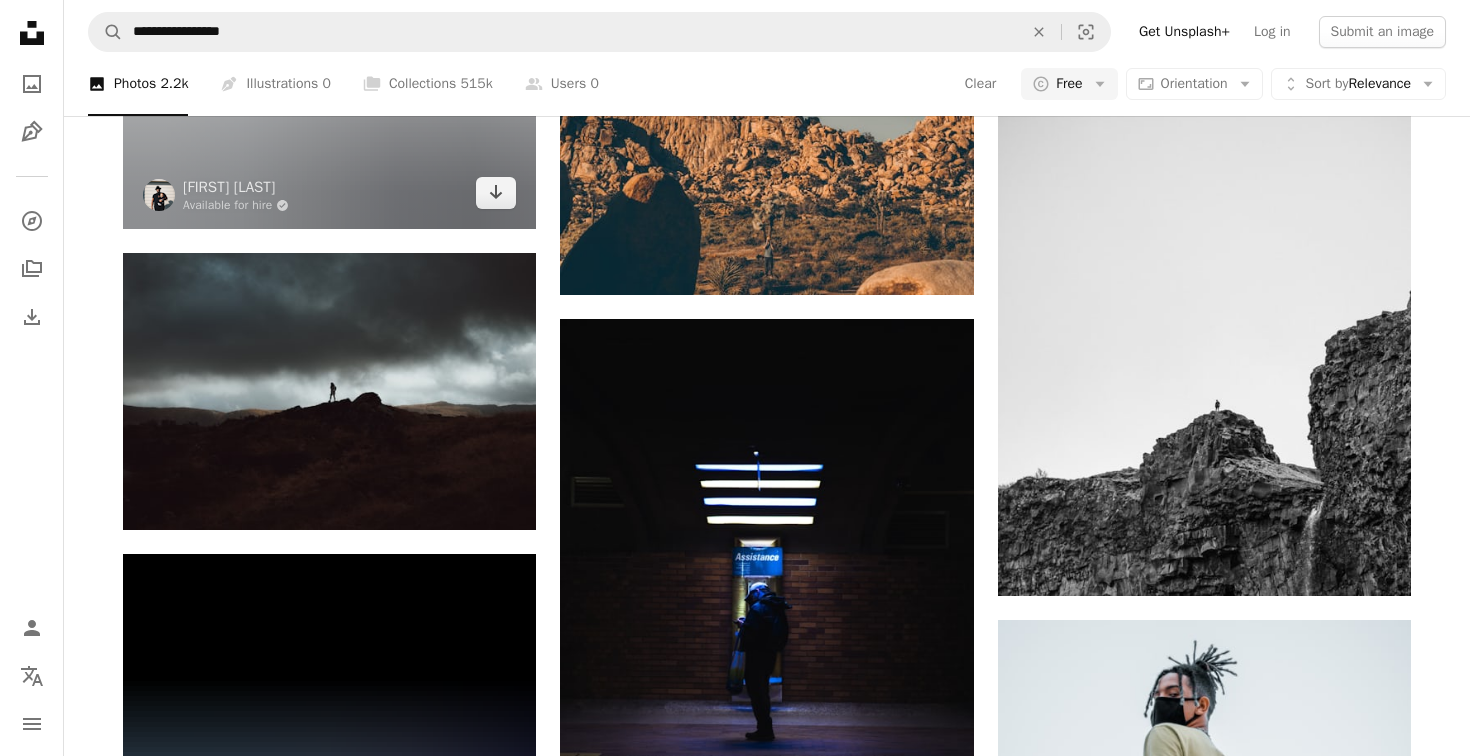 scroll, scrollTop: 62601, scrollLeft: 0, axis: vertical 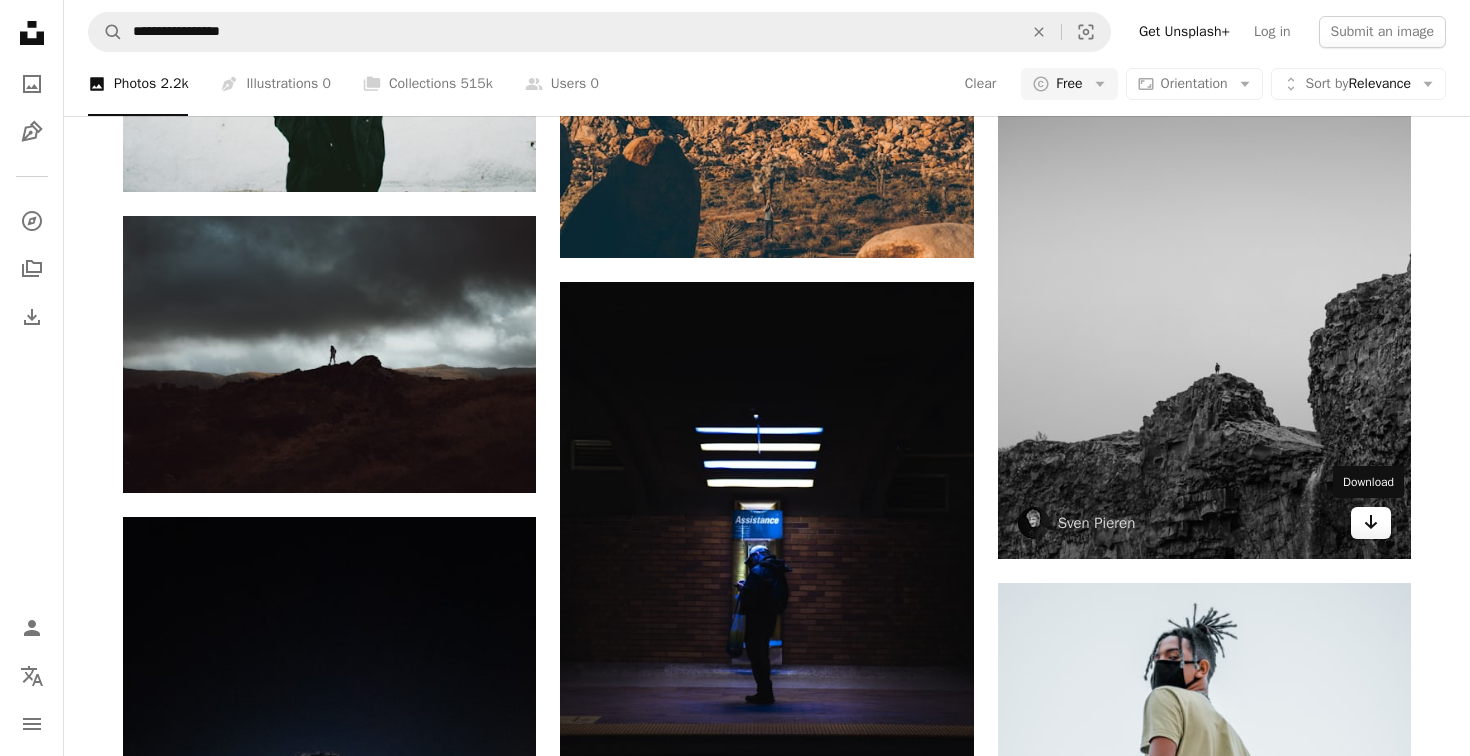 click on "Arrow pointing down" 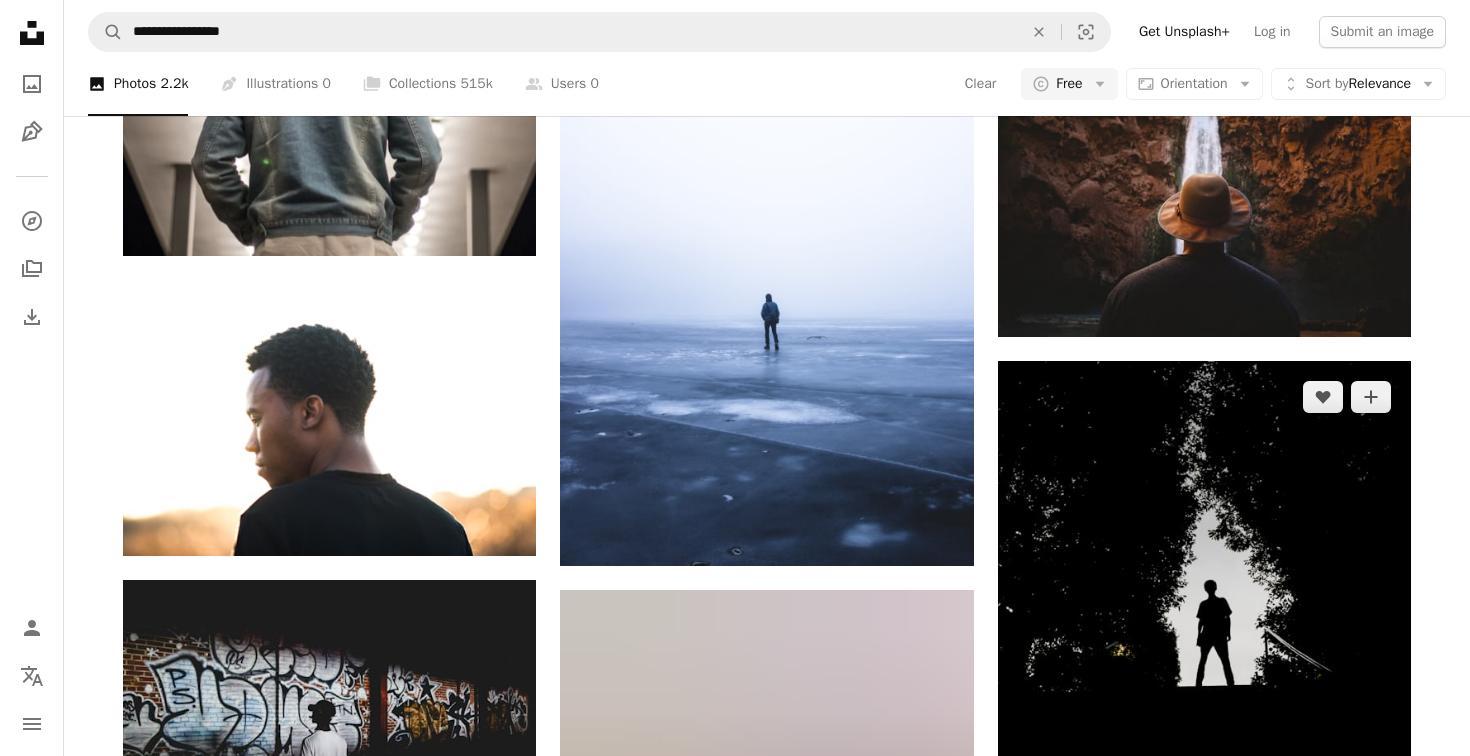 scroll, scrollTop: 65700, scrollLeft: 0, axis: vertical 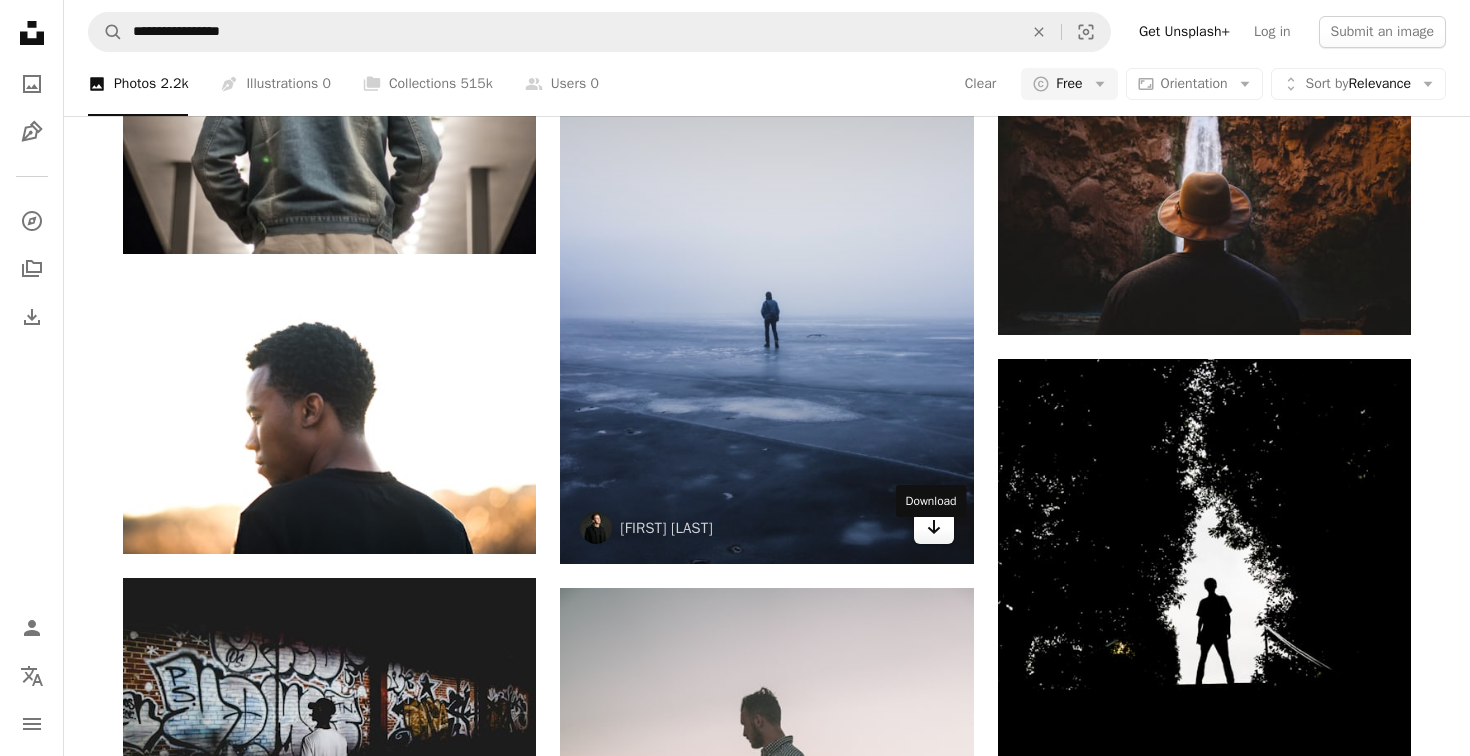 click on "Arrow pointing down" 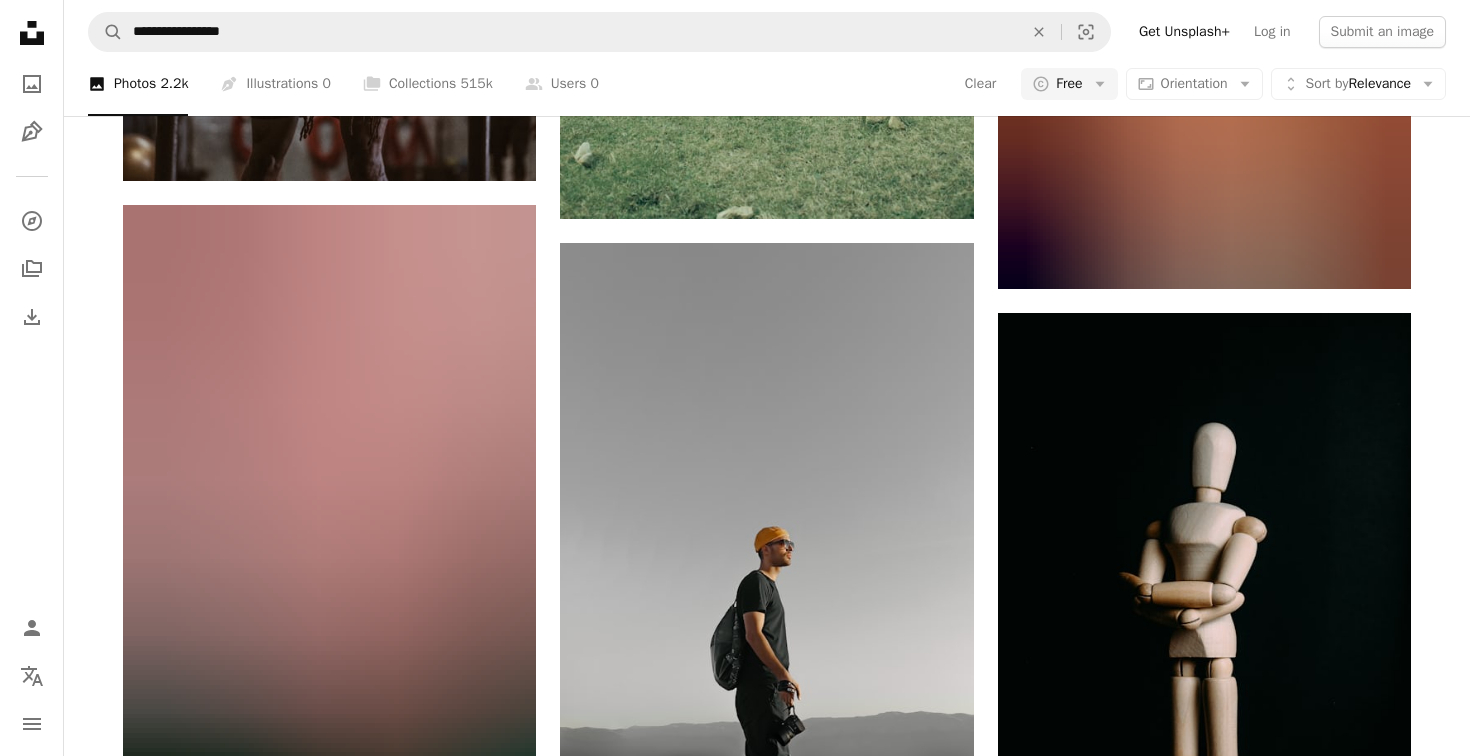 scroll, scrollTop: 68048, scrollLeft: 0, axis: vertical 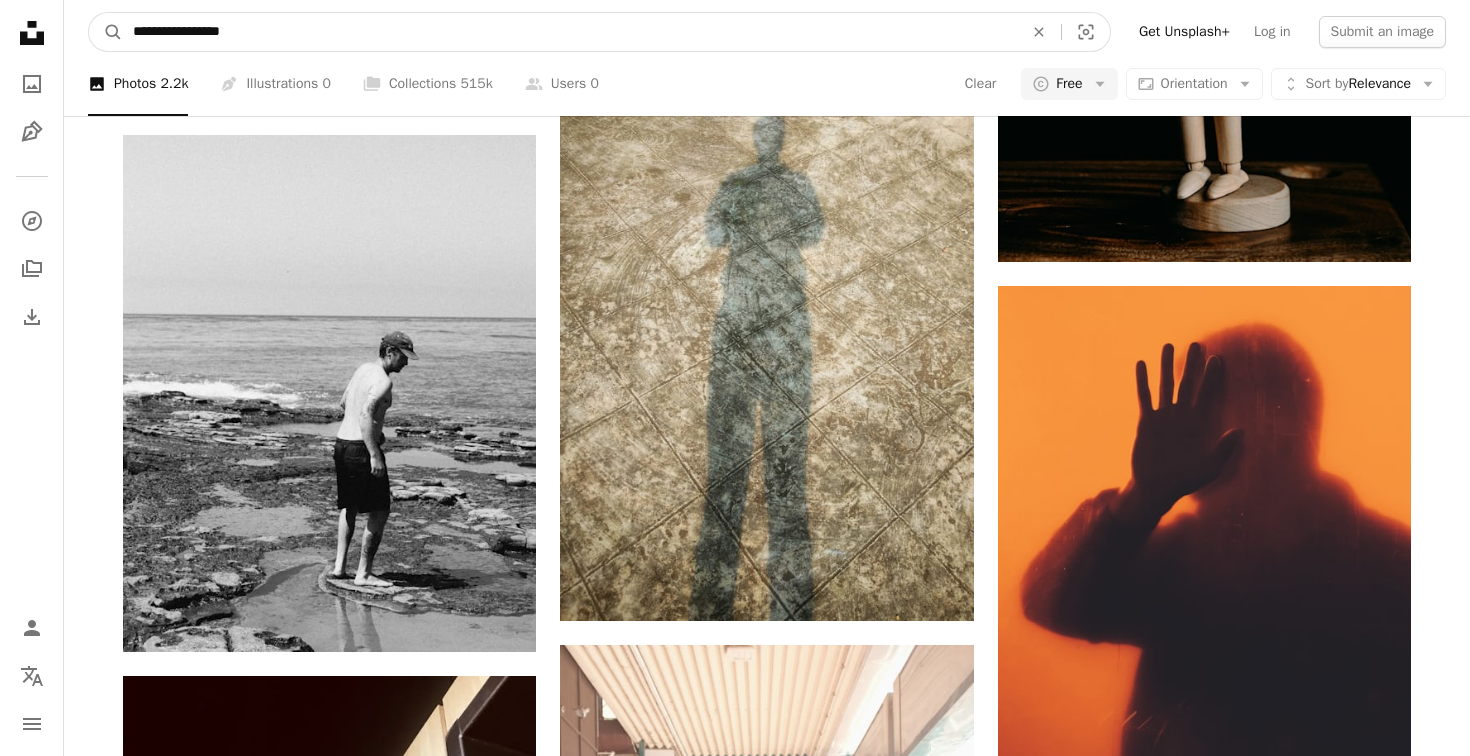 click on "**********" at bounding box center [570, 32] 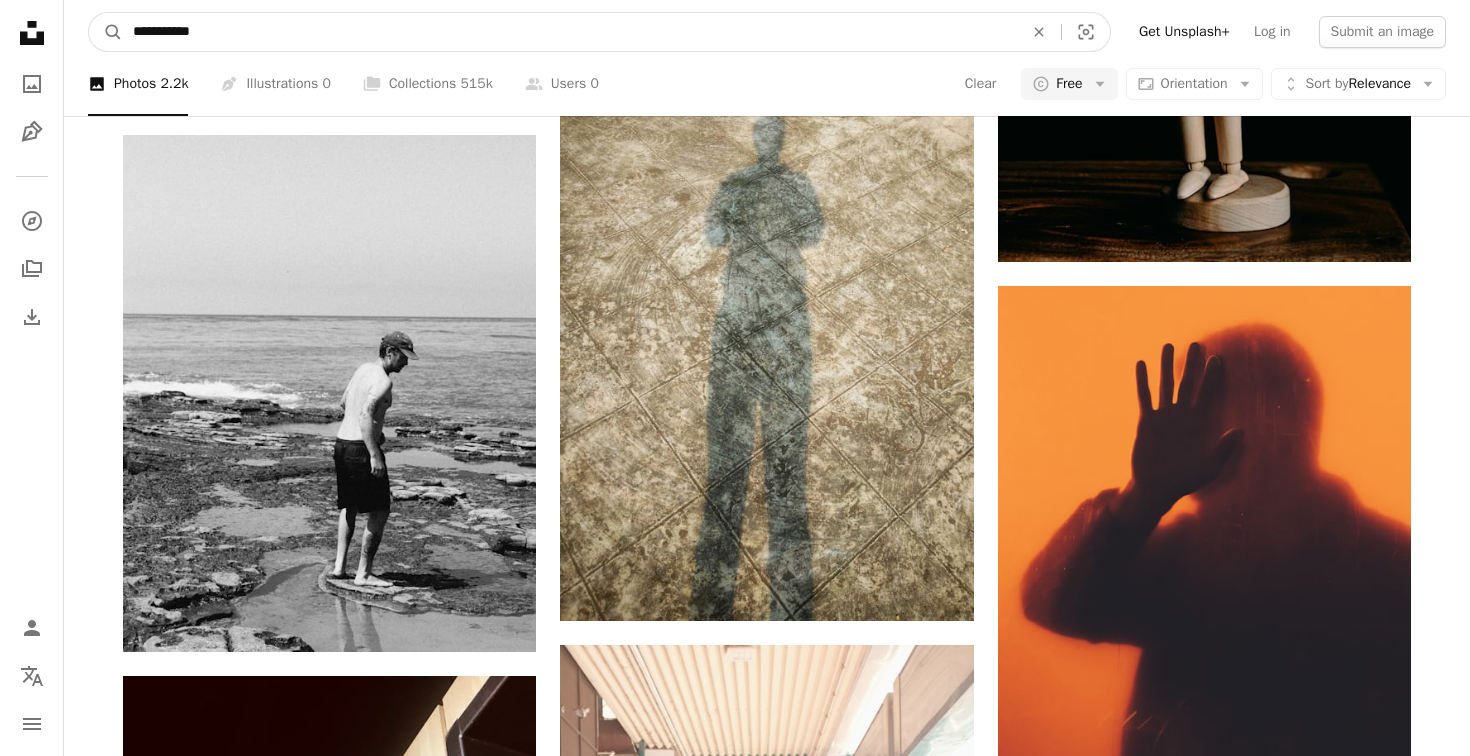 type on "**********" 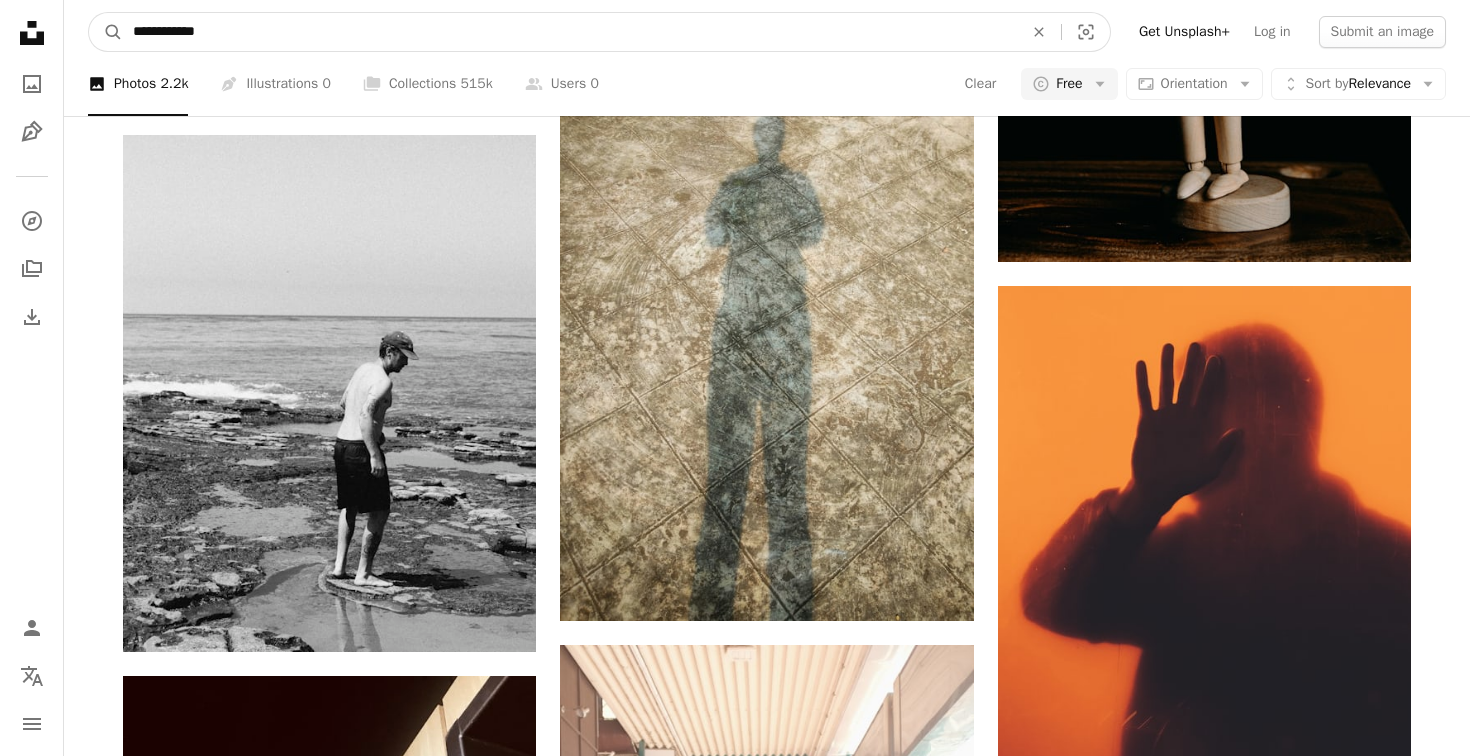 click on "A magnifying glass" at bounding box center [106, 32] 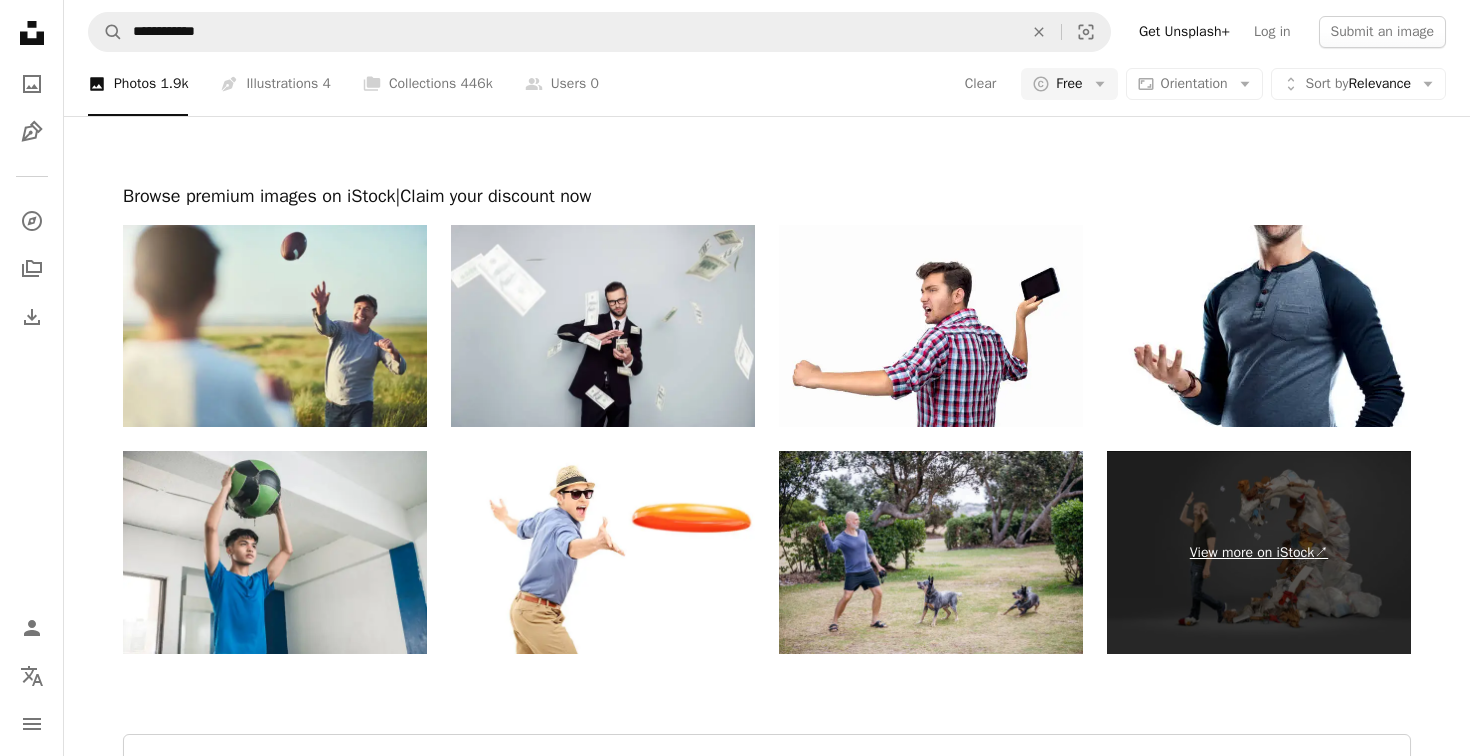 scroll, scrollTop: 2914, scrollLeft: 0, axis: vertical 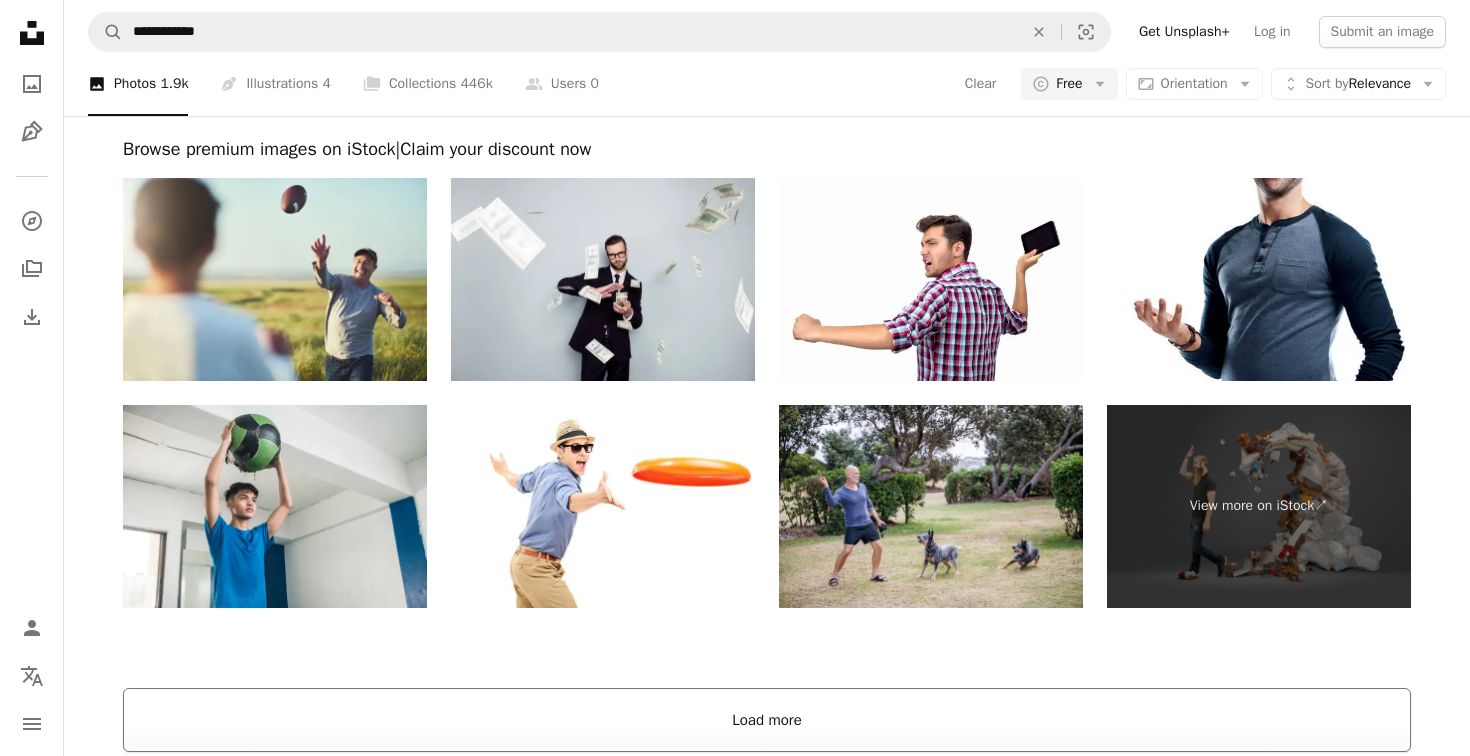 click on "Load more" at bounding box center (767, 720) 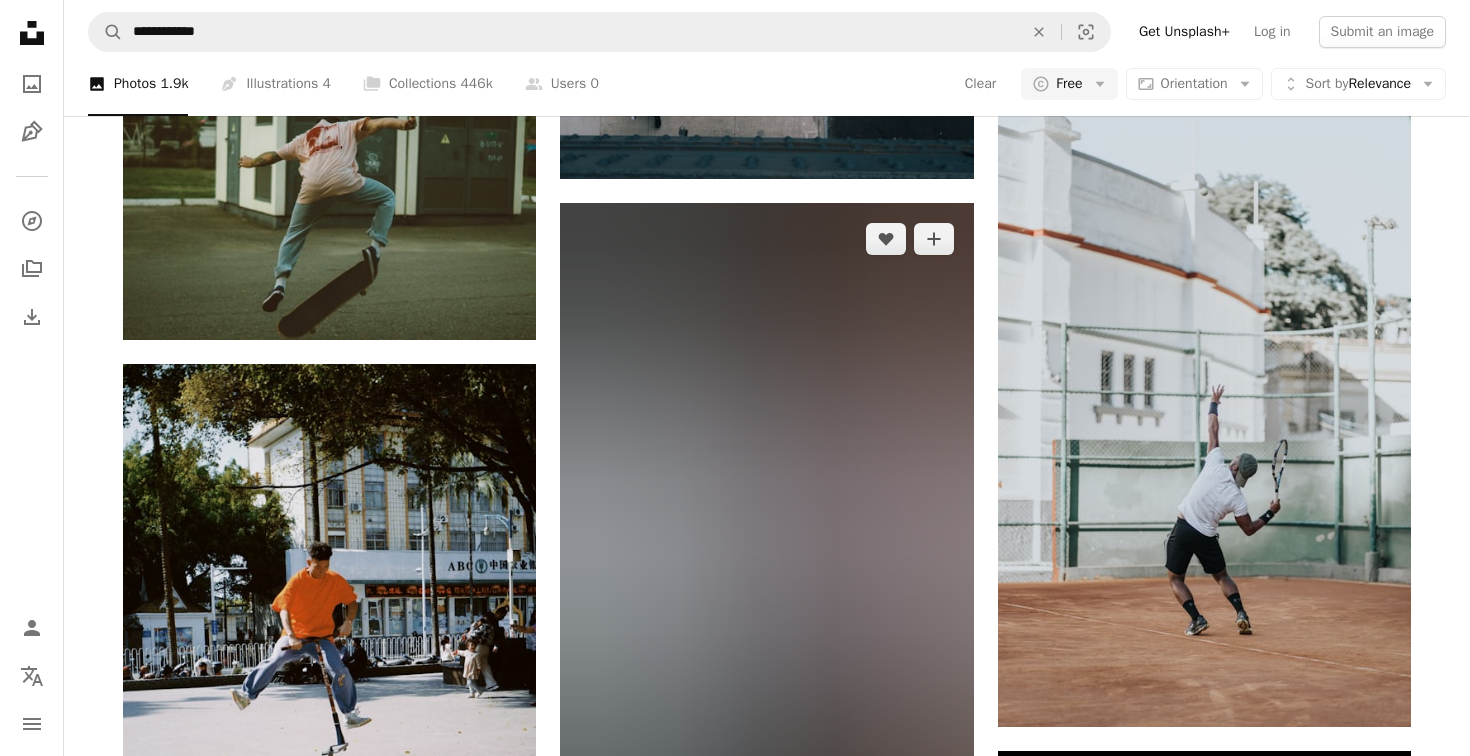 scroll, scrollTop: 7427, scrollLeft: 0, axis: vertical 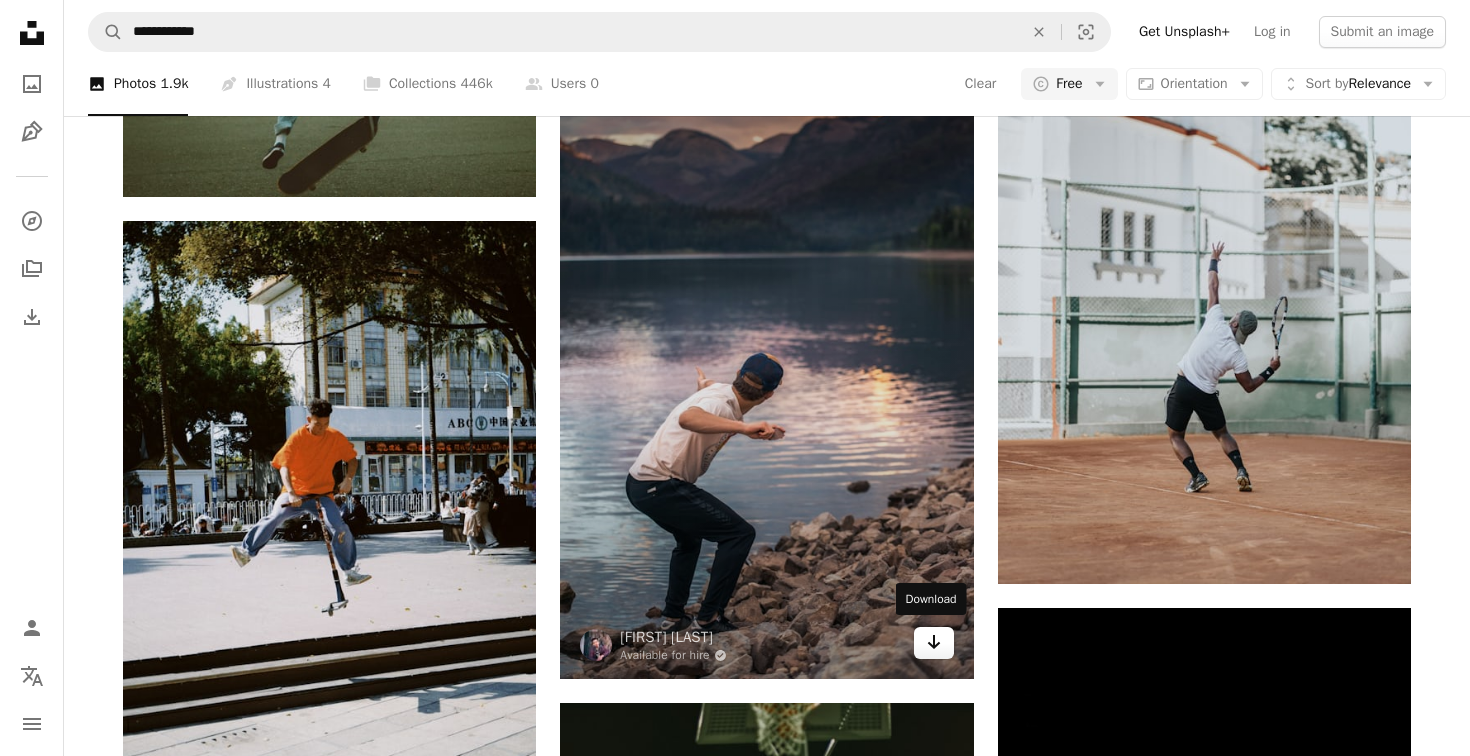click on "Arrow pointing down" at bounding box center (934, 643) 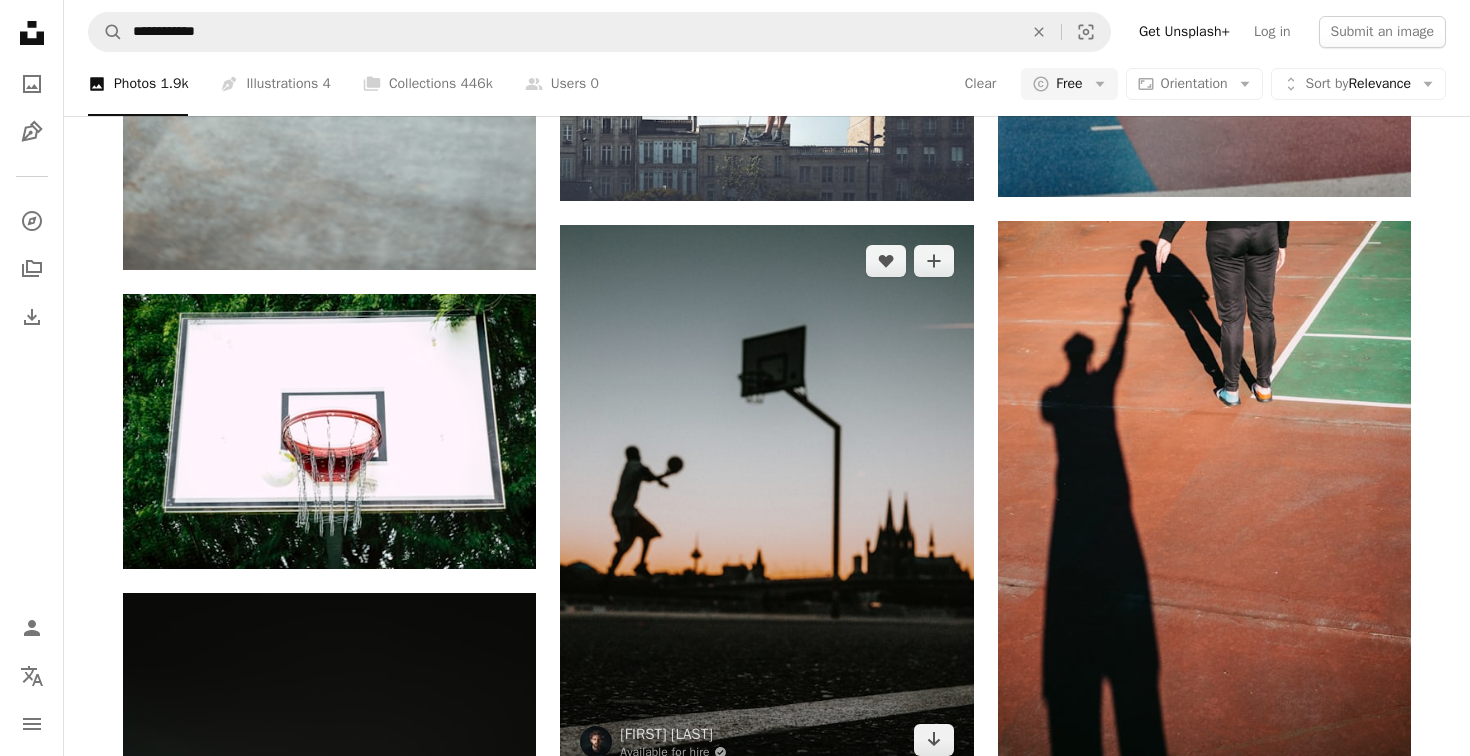 scroll, scrollTop: 21061, scrollLeft: 0, axis: vertical 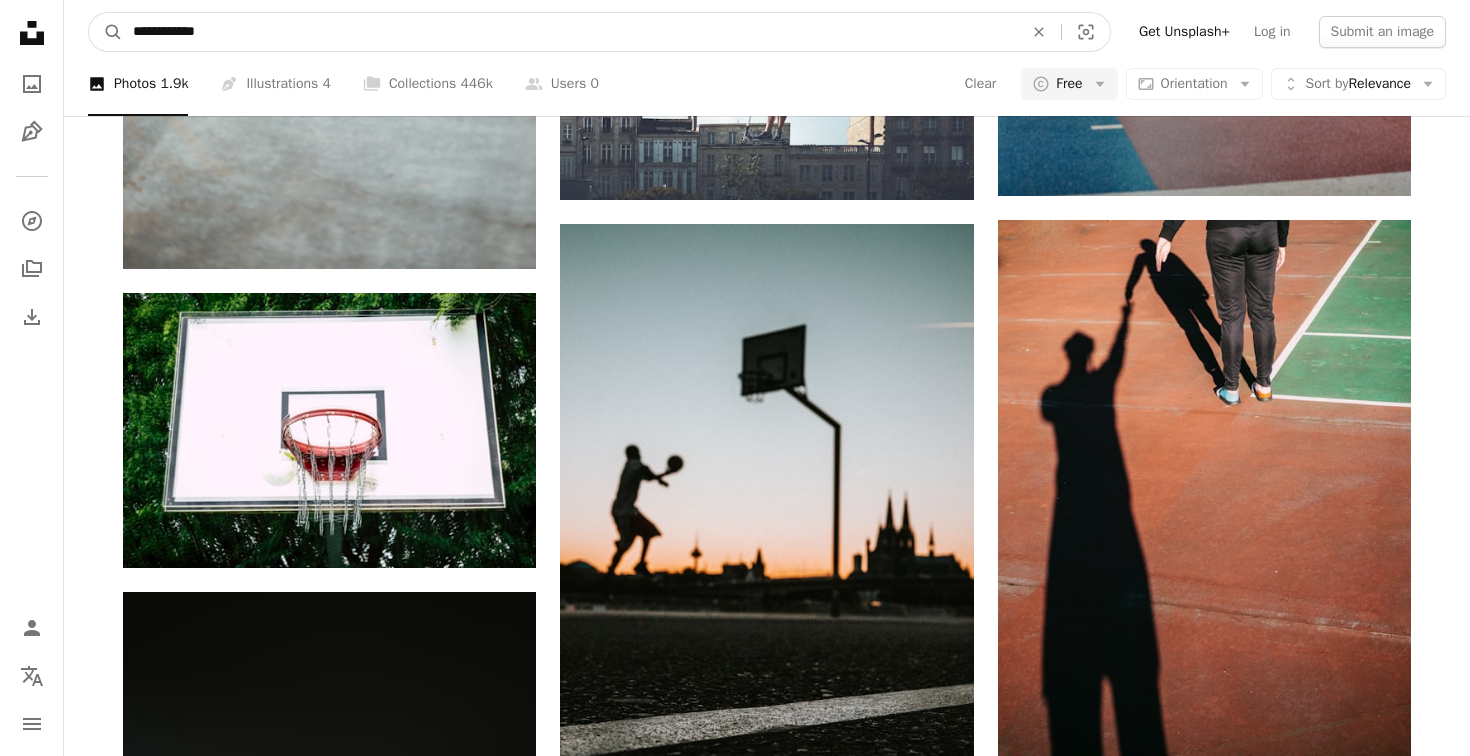 click on "**********" at bounding box center [570, 32] 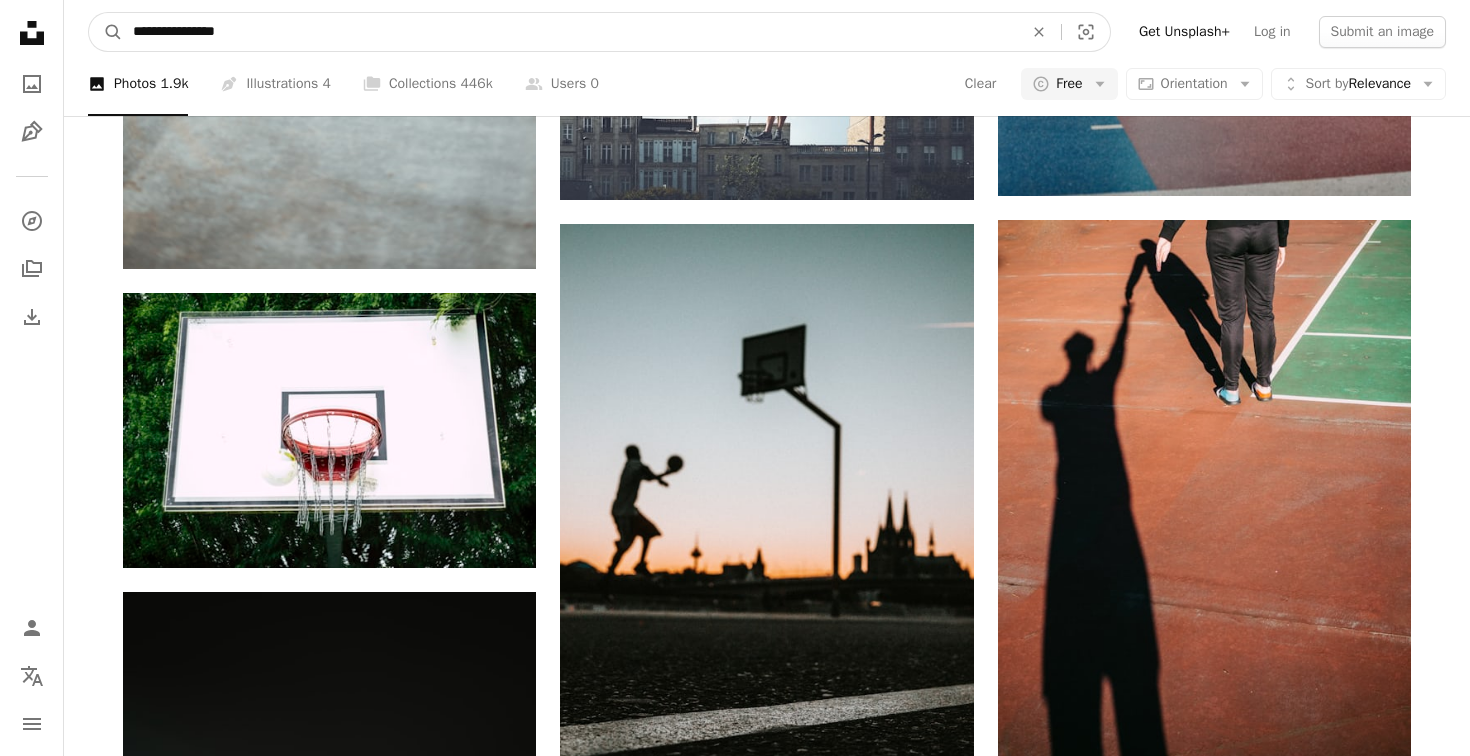 type on "**********" 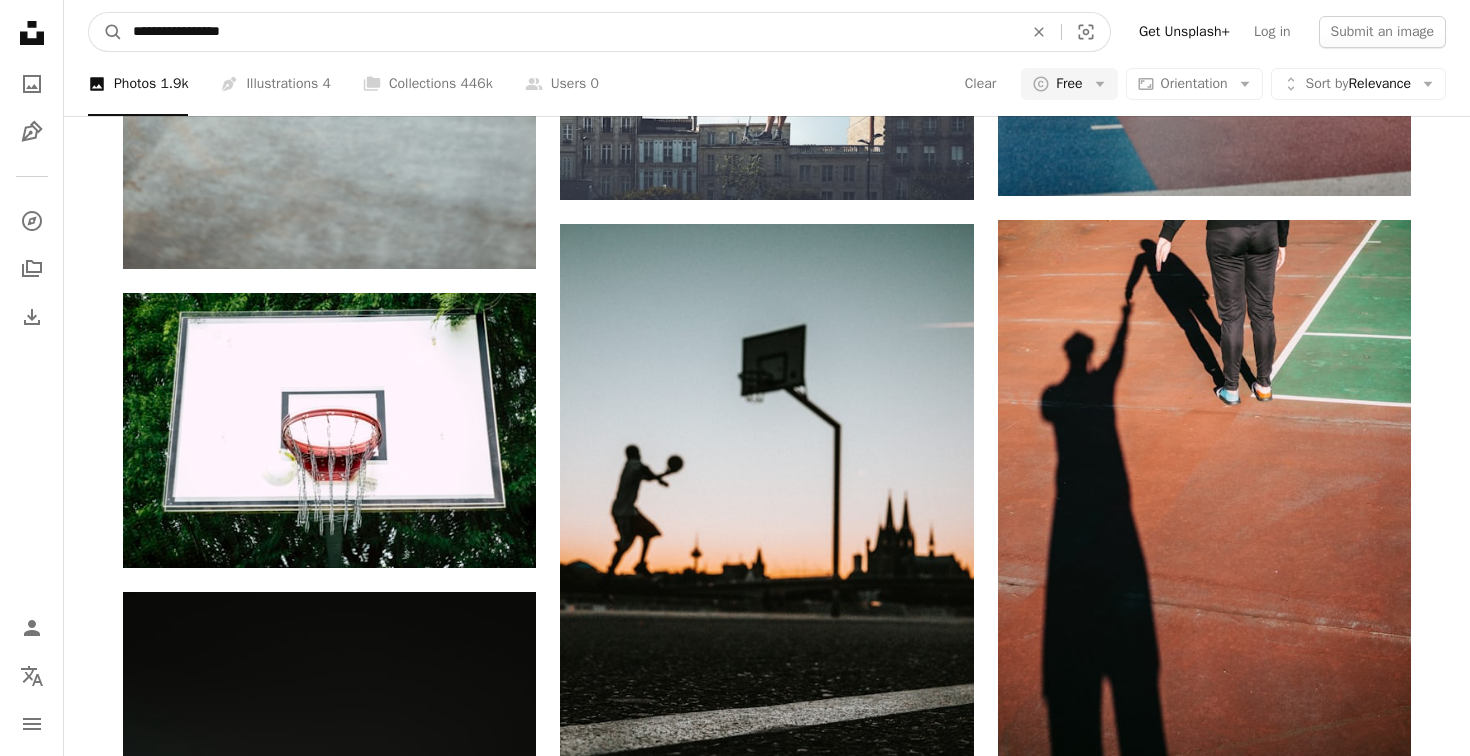 click on "A magnifying glass" at bounding box center (106, 32) 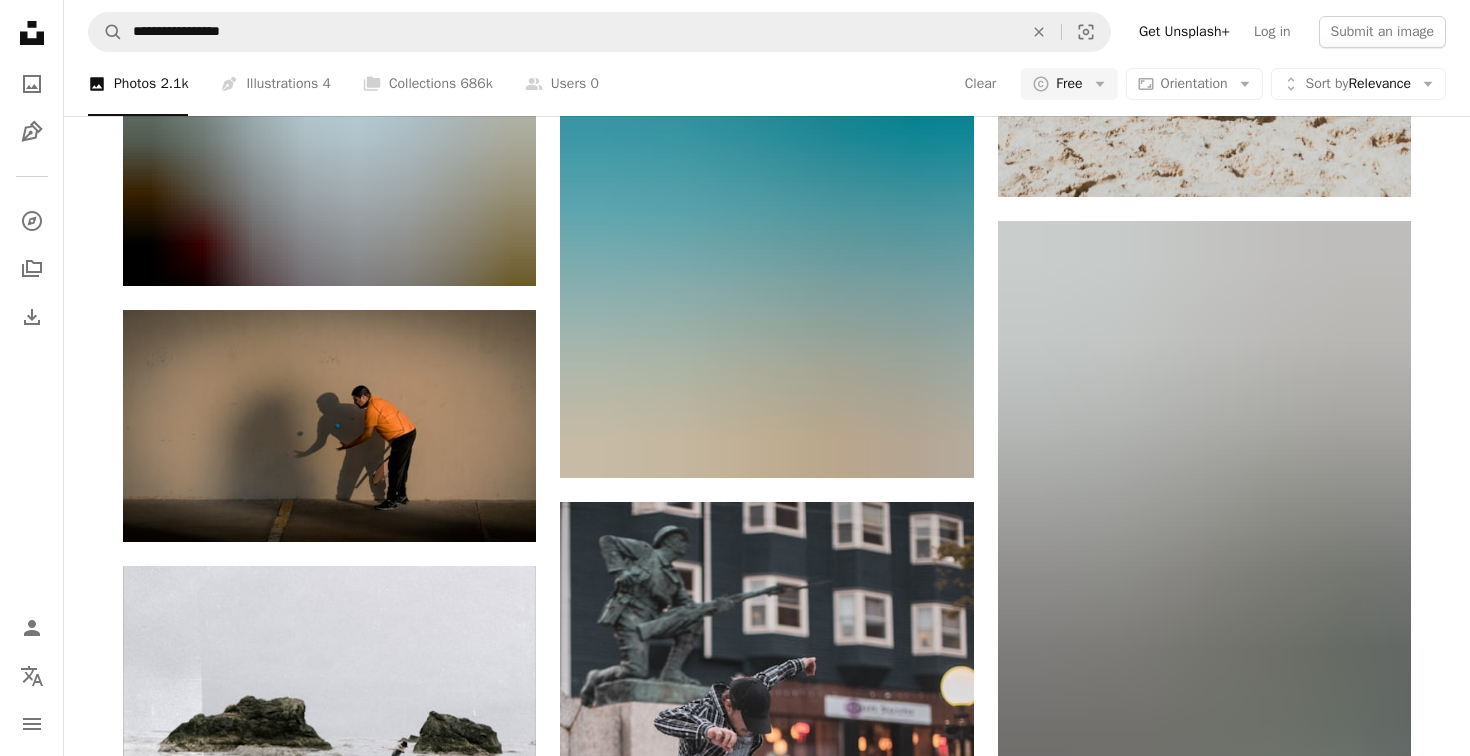scroll, scrollTop: 2773, scrollLeft: 0, axis: vertical 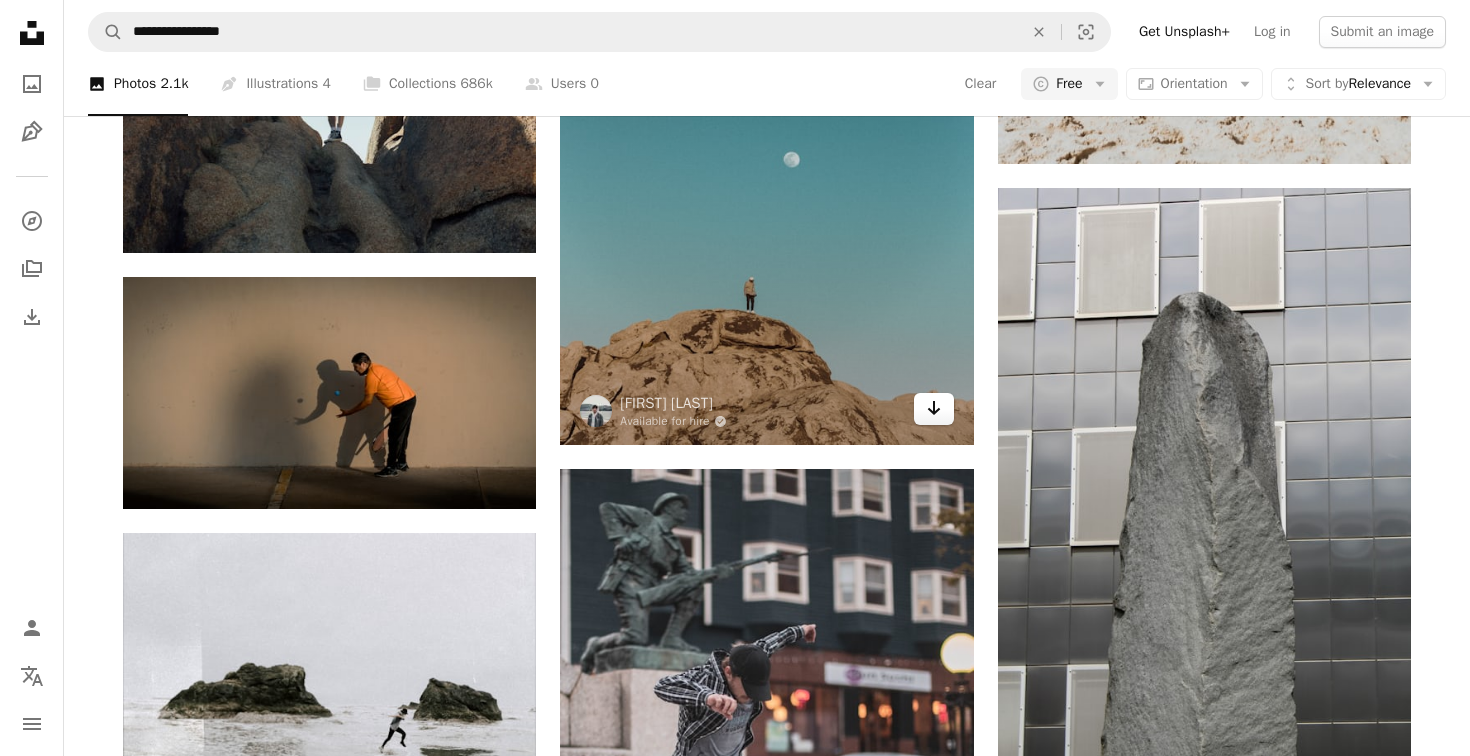 click 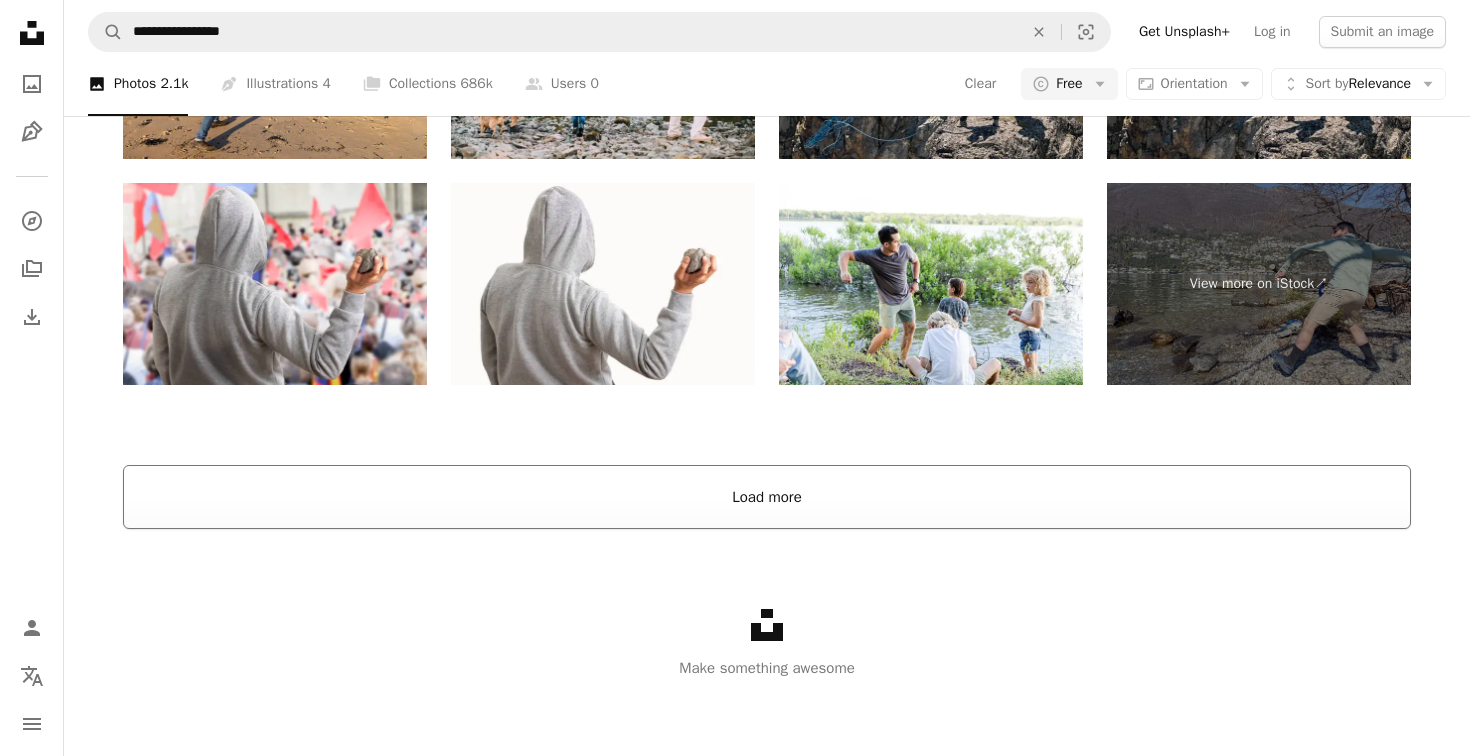 click on "Load more" at bounding box center (767, 497) 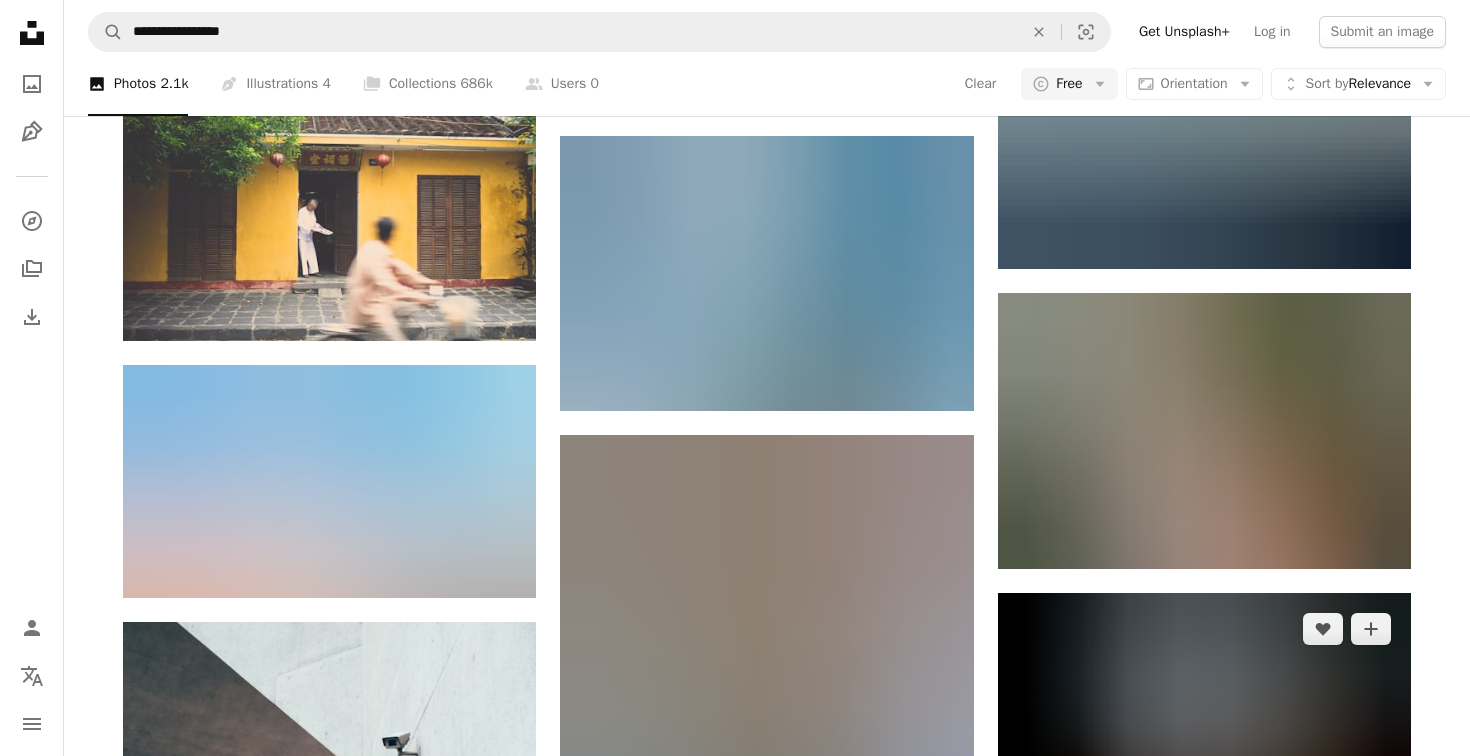 scroll, scrollTop: 12671, scrollLeft: 0, axis: vertical 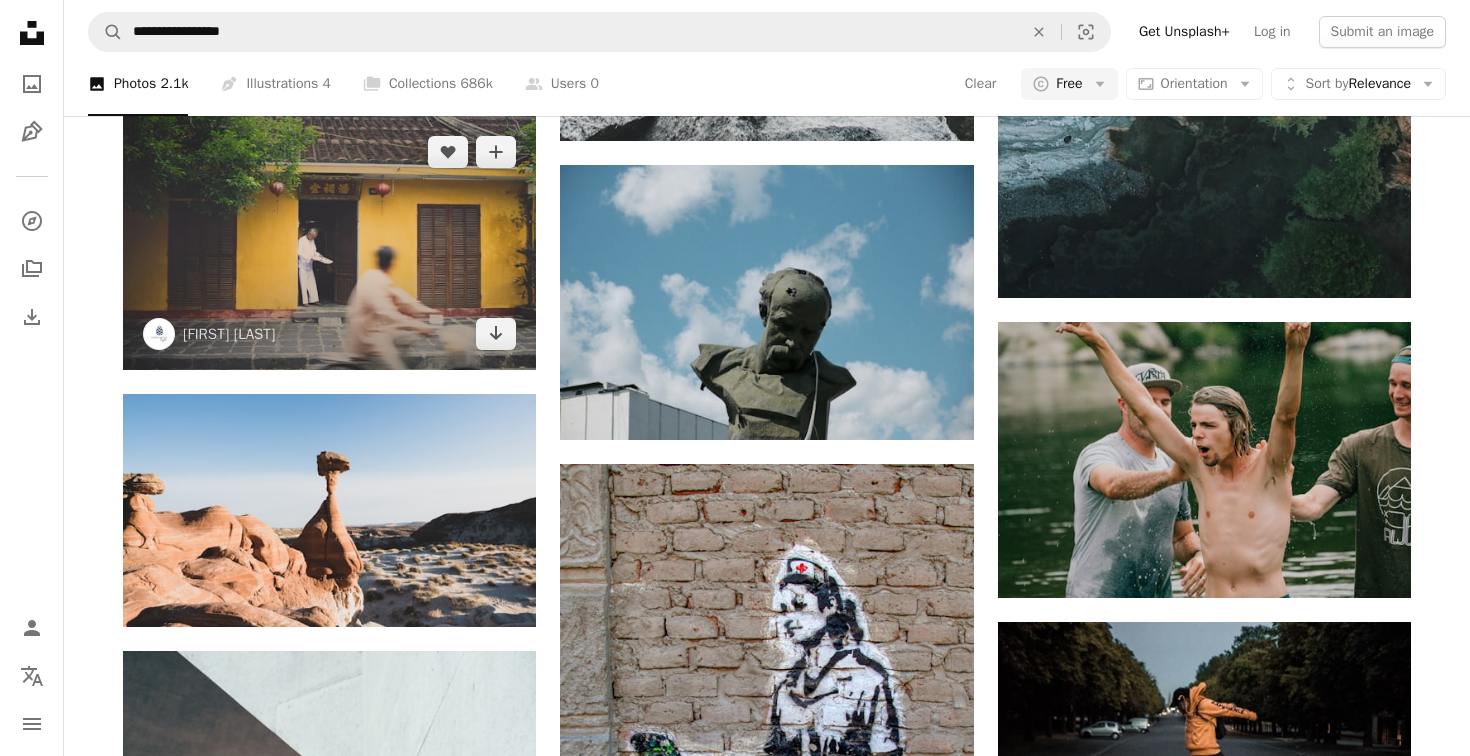 click at bounding box center (329, 243) 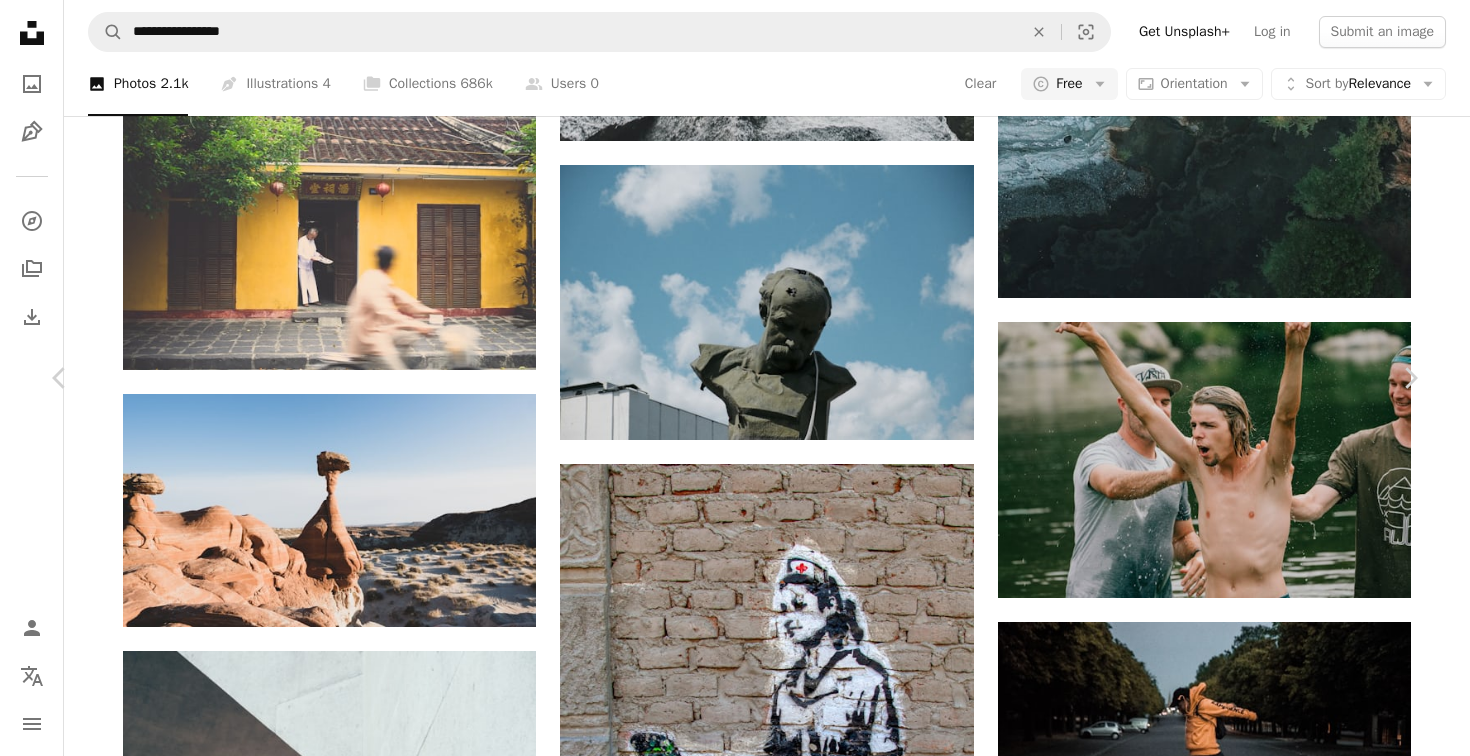 scroll, scrollTop: 0, scrollLeft: 0, axis: both 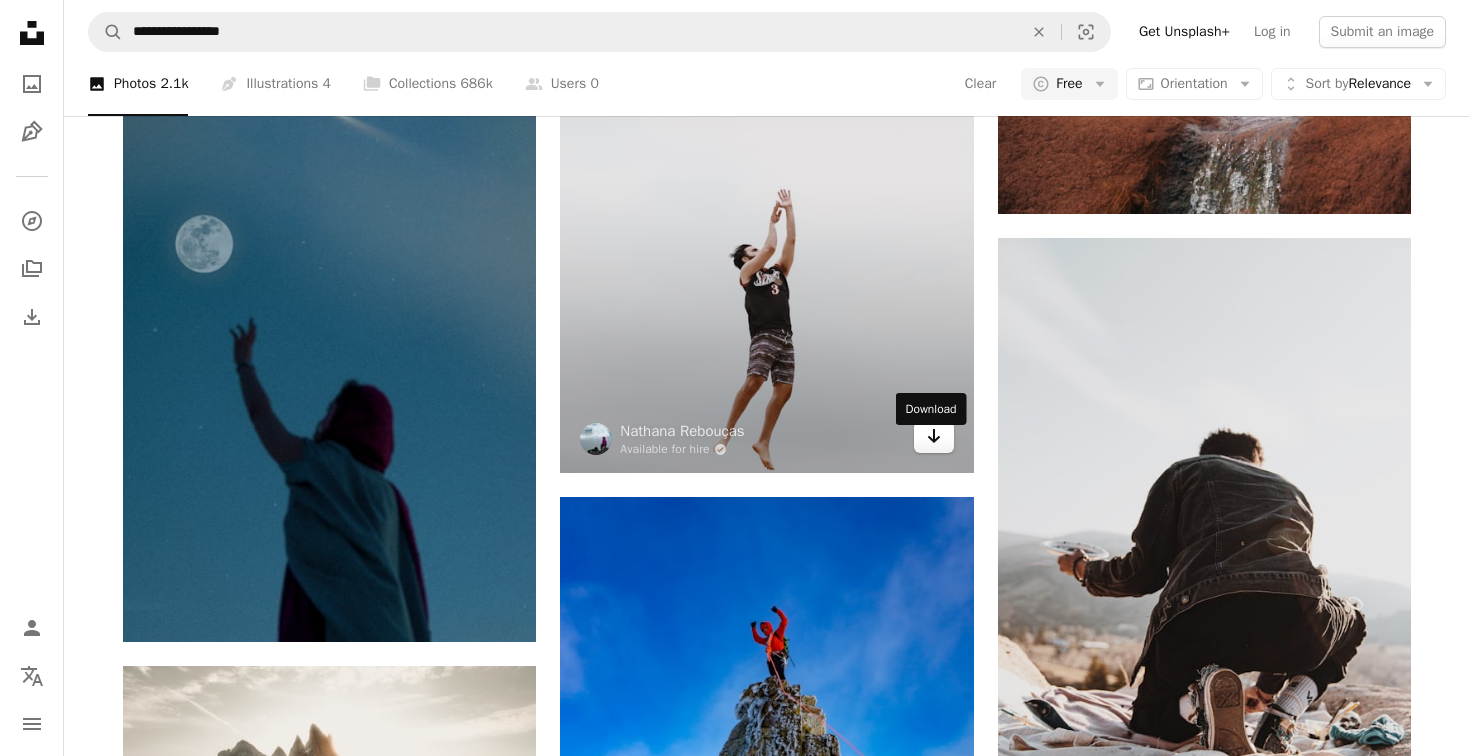 click 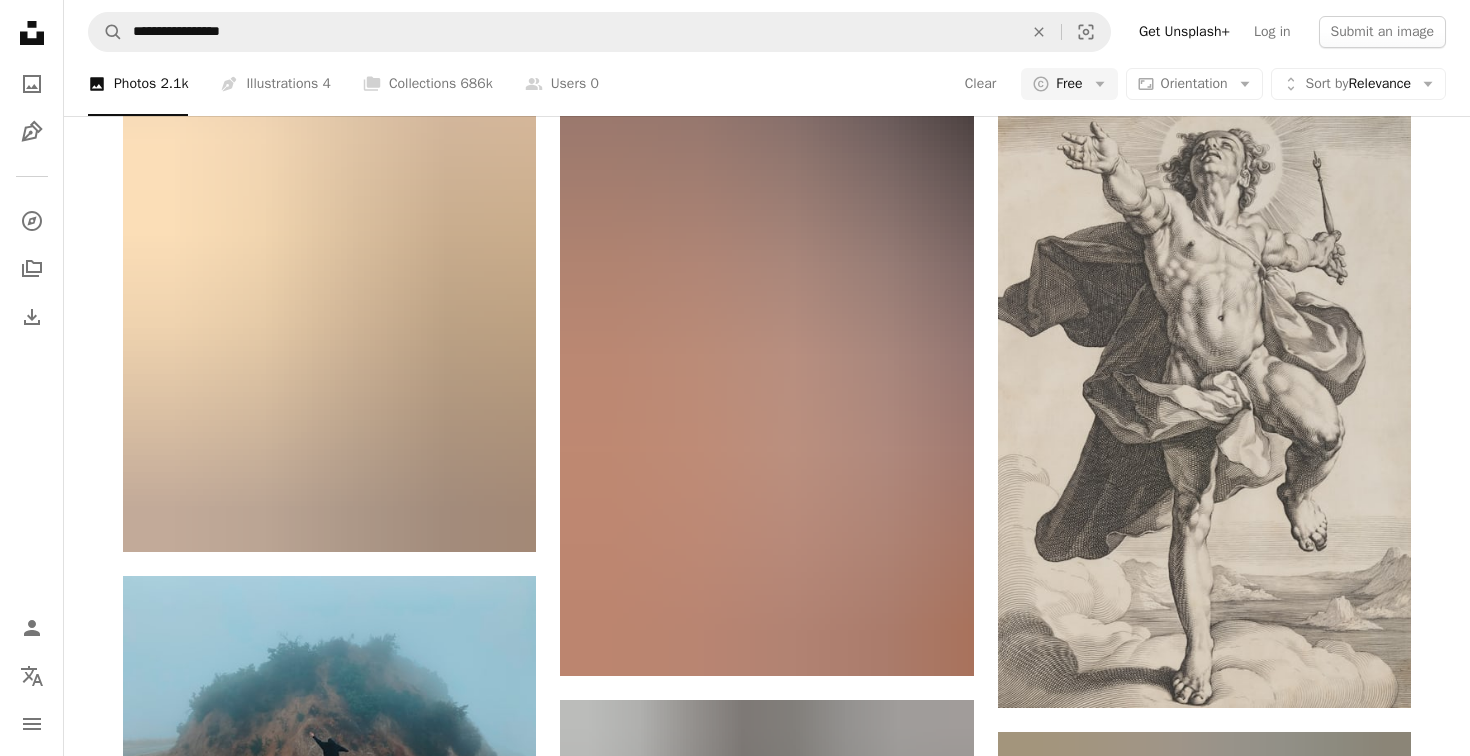 scroll, scrollTop: 39041, scrollLeft: 0, axis: vertical 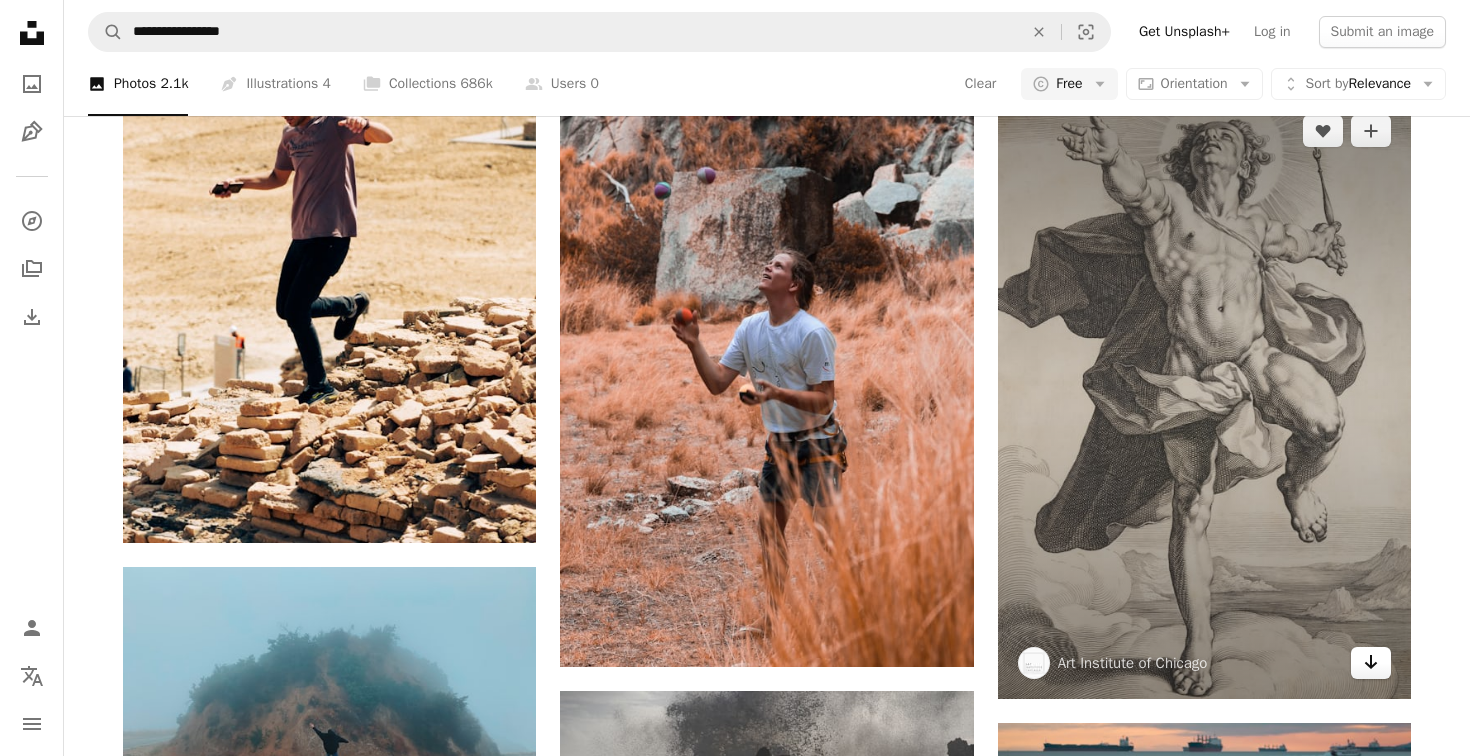 click on "Arrow pointing down" 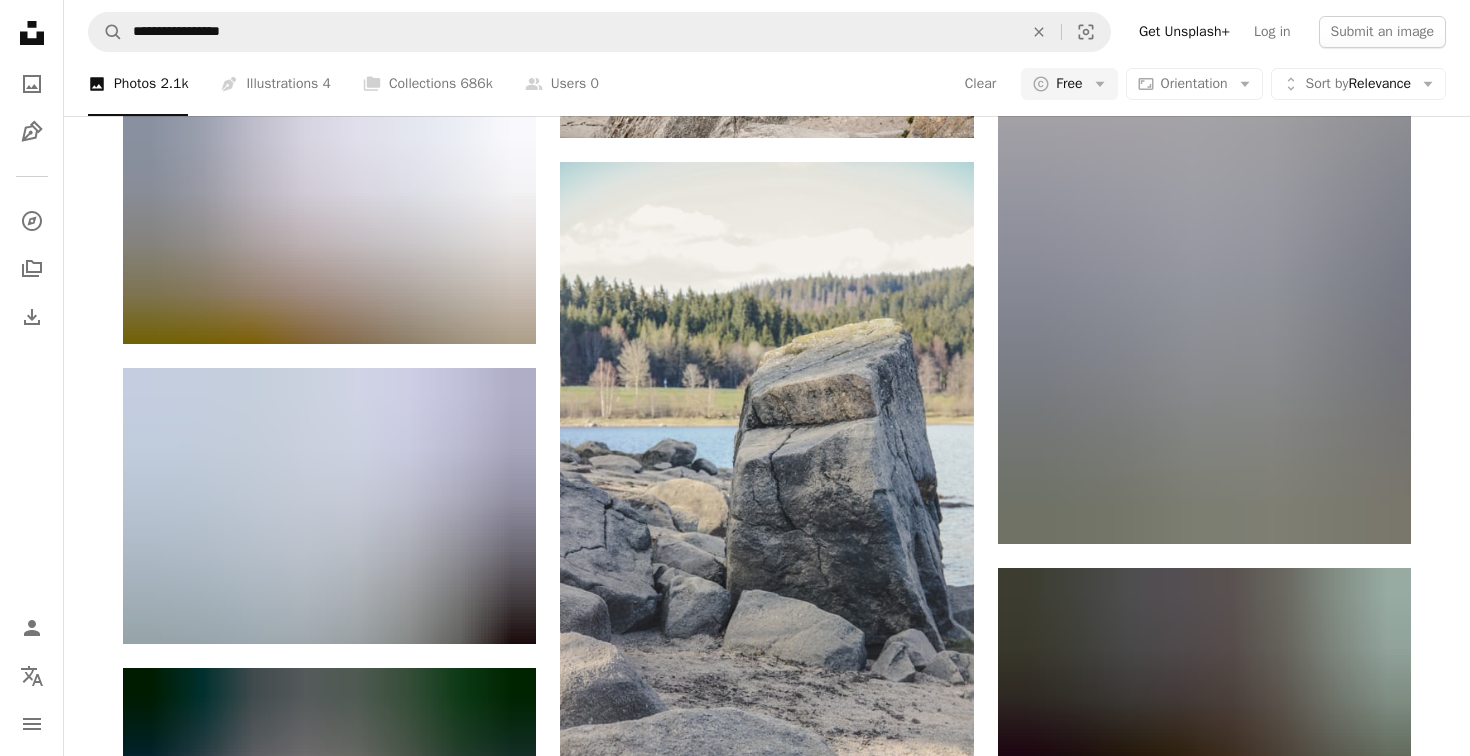 scroll, scrollTop: 45106, scrollLeft: 0, axis: vertical 